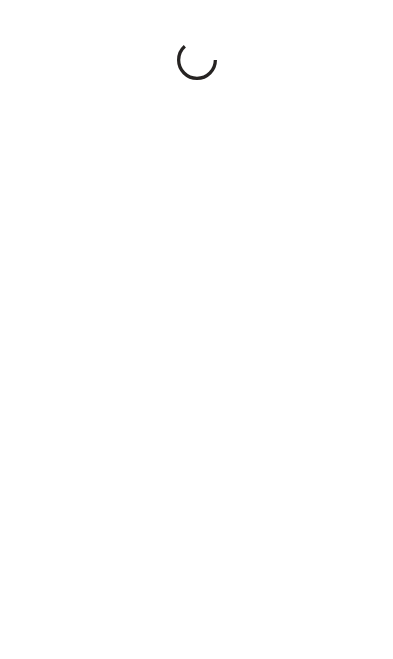scroll, scrollTop: 0, scrollLeft: 0, axis: both 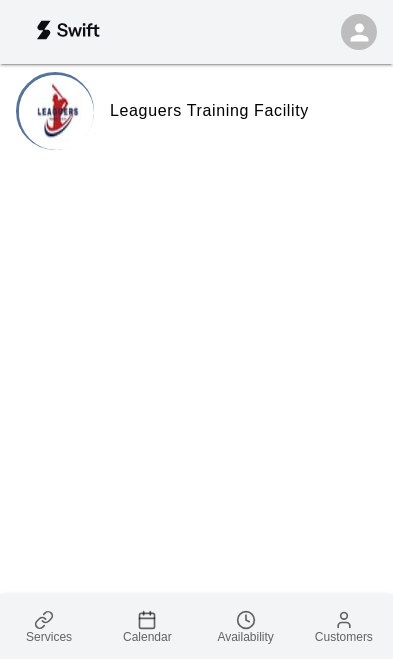 click 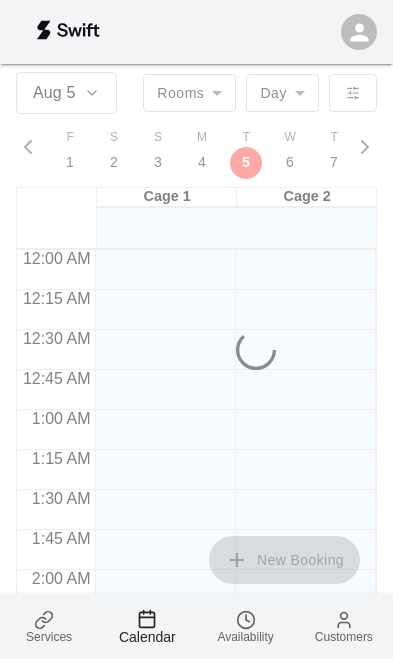 scroll, scrollTop: 0, scrollLeft: 8468, axis: horizontal 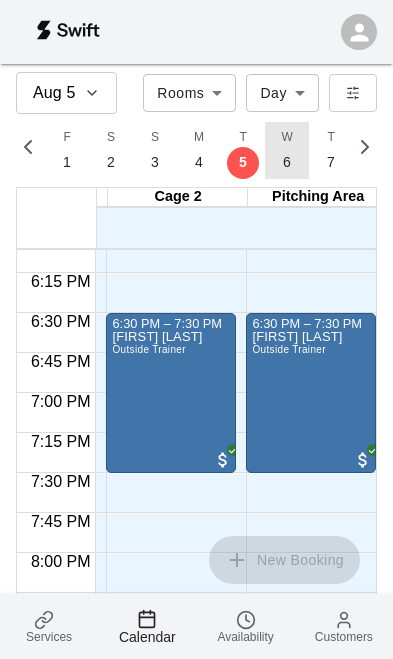 click on "W 6" at bounding box center [287, 150] 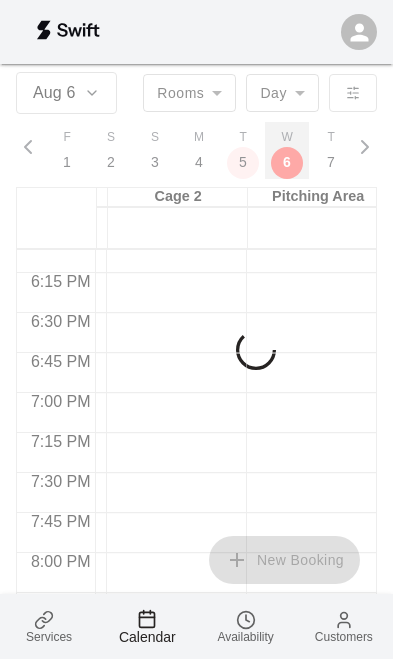 scroll, scrollTop: 0, scrollLeft: 8515, axis: horizontal 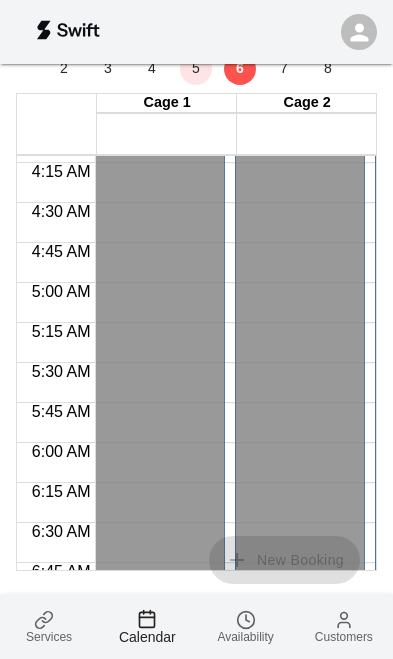 click on "Availability" at bounding box center [245, 637] 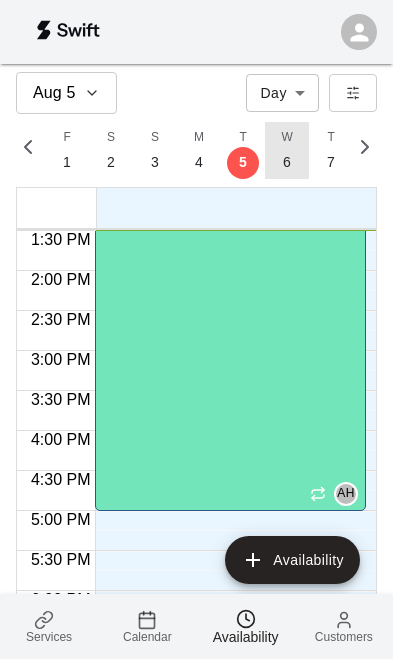 click on "6" at bounding box center (287, 162) 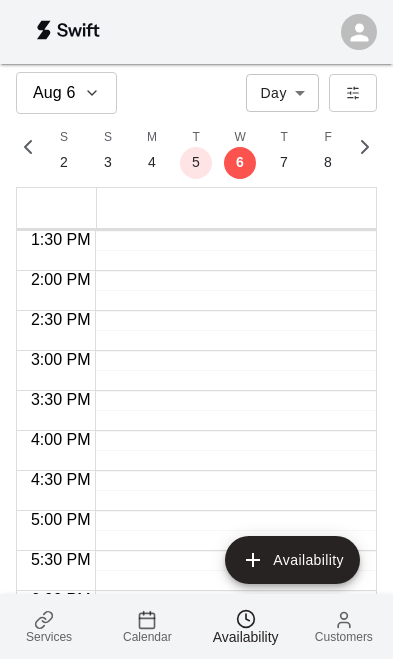 click on "Availability" at bounding box center [292, 560] 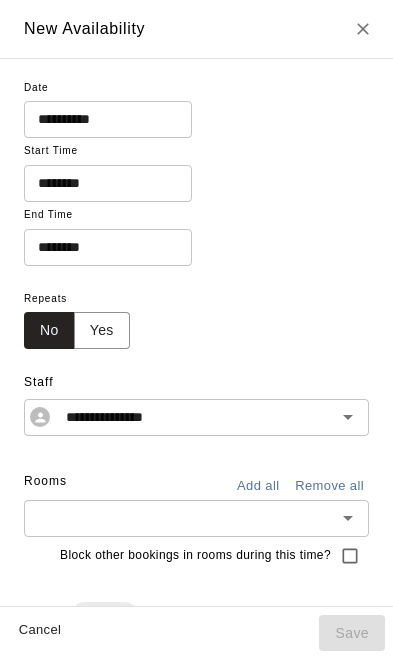 click on "********" at bounding box center (101, 183) 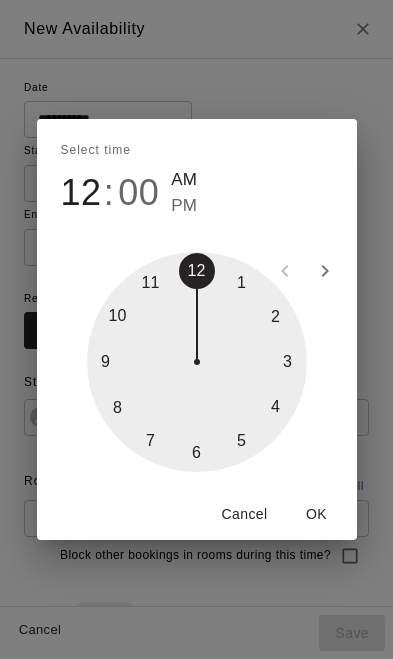 click on "00" at bounding box center (138, 193) 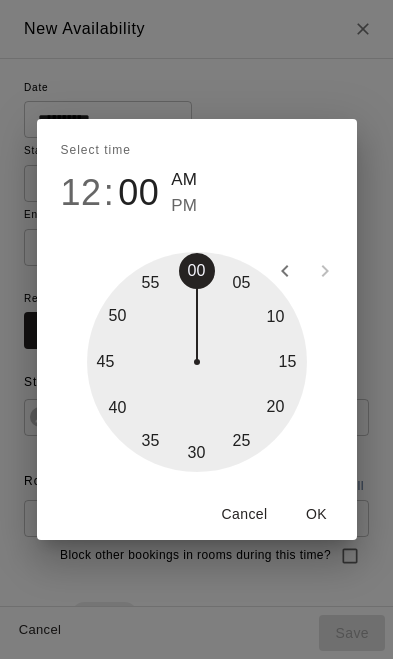 click on "PM" at bounding box center [184, 206] 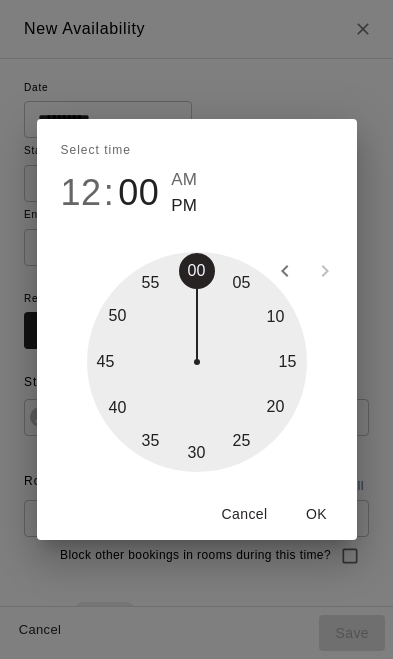 click on "PM" at bounding box center [184, 206] 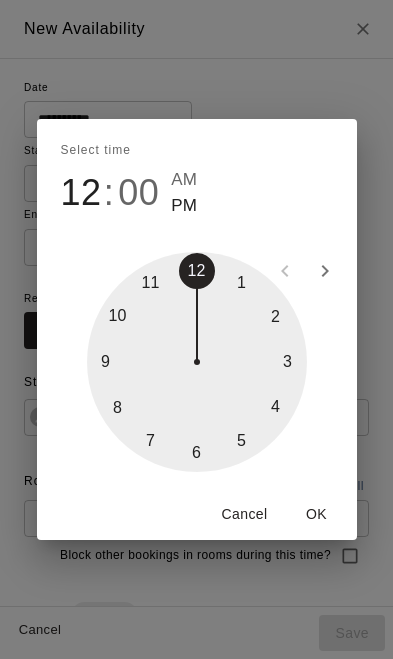 click at bounding box center (197, 362) 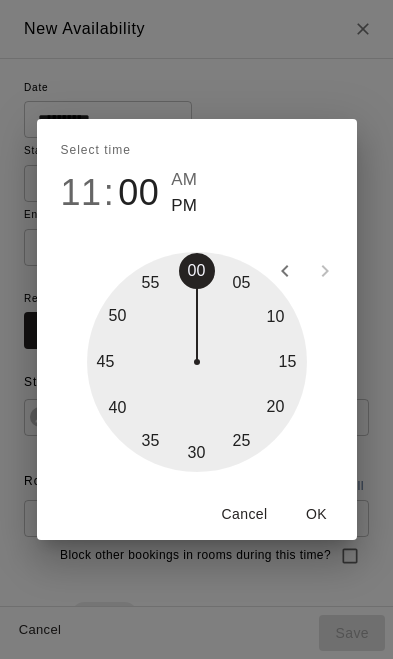 click on "OK" at bounding box center (317, 514) 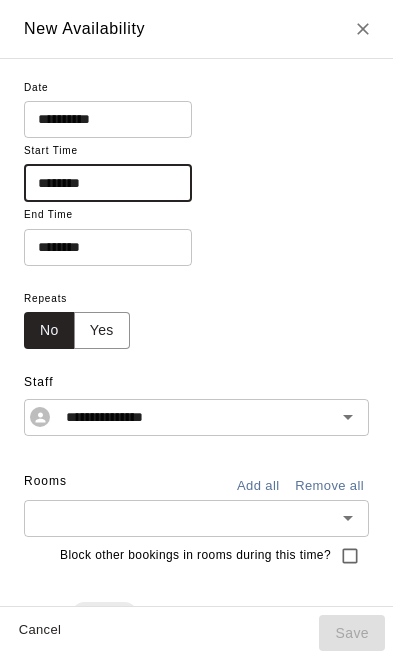 click on "********" at bounding box center (101, 247) 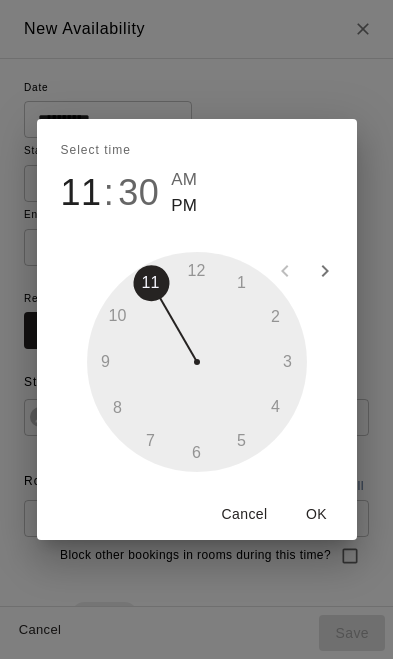 click at bounding box center [197, 362] 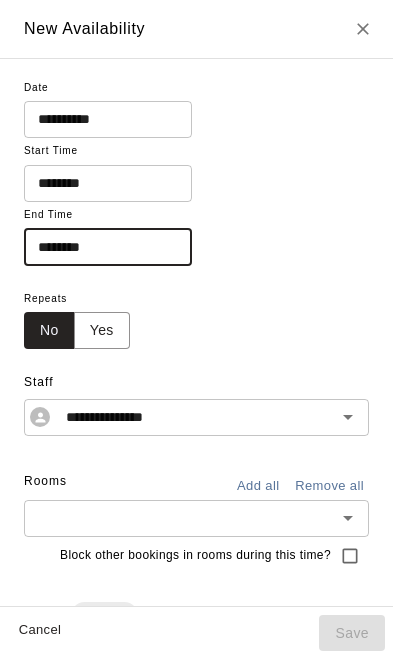 click on "********" at bounding box center [101, 247] 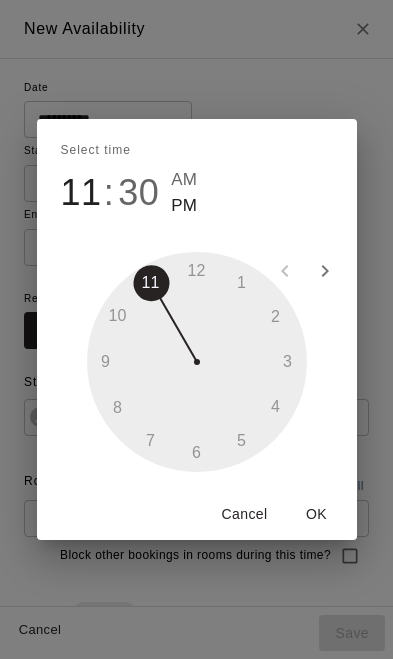 click at bounding box center (197, 362) 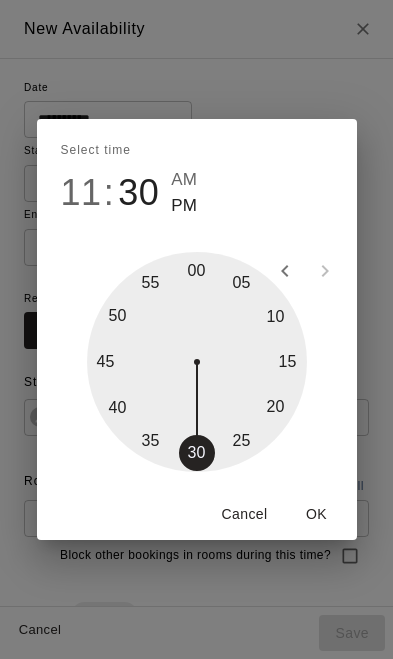 click at bounding box center (197, 362) 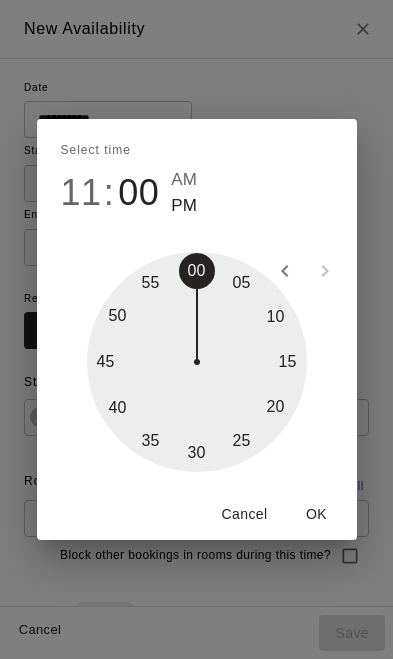 click on "11" at bounding box center (81, 193) 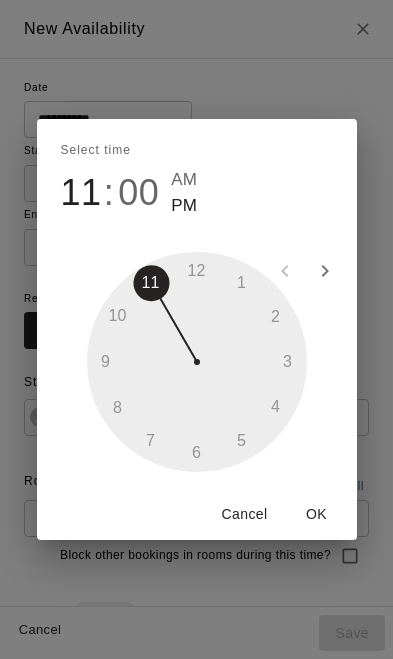 click at bounding box center [197, 362] 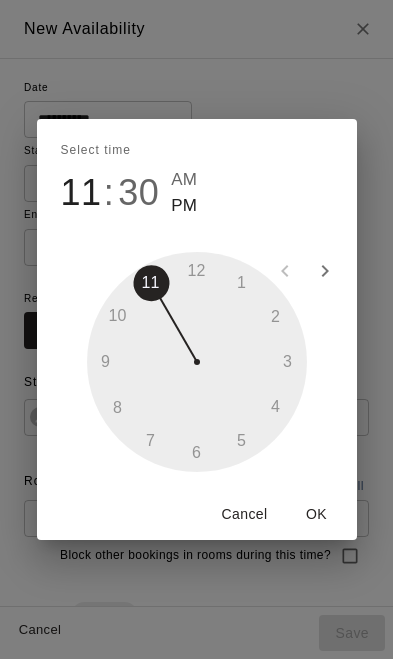 click on "AM" at bounding box center [184, 180] 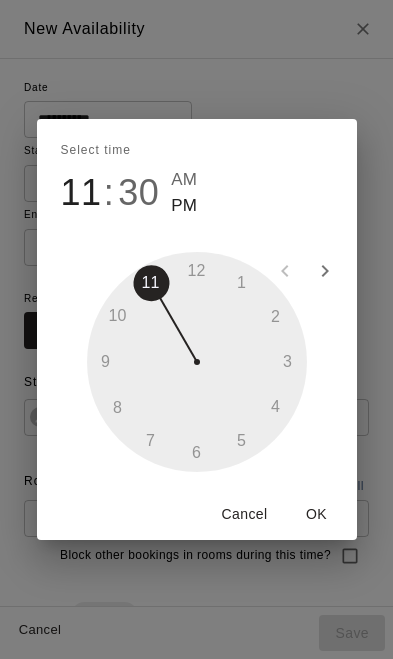 click on "AM" at bounding box center (184, 180) 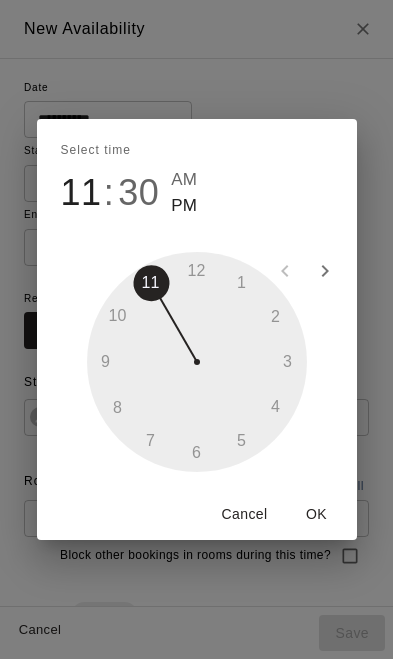 click at bounding box center (197, 362) 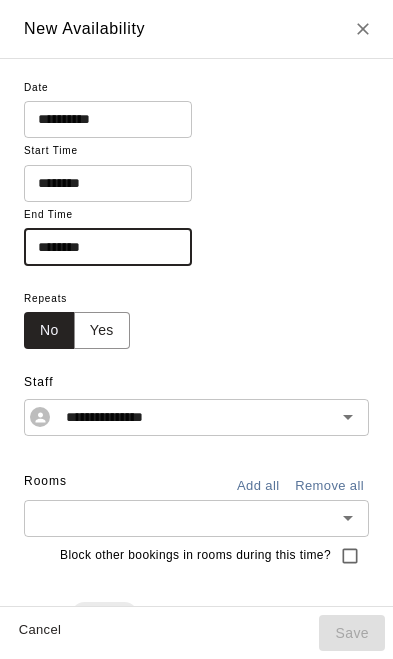 click on "********" at bounding box center [101, 247] 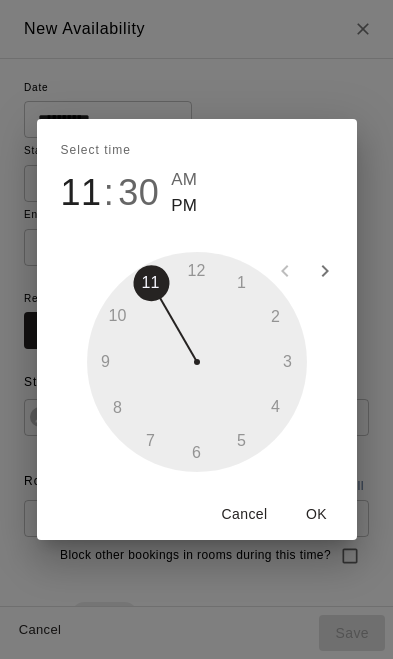 click at bounding box center [197, 362] 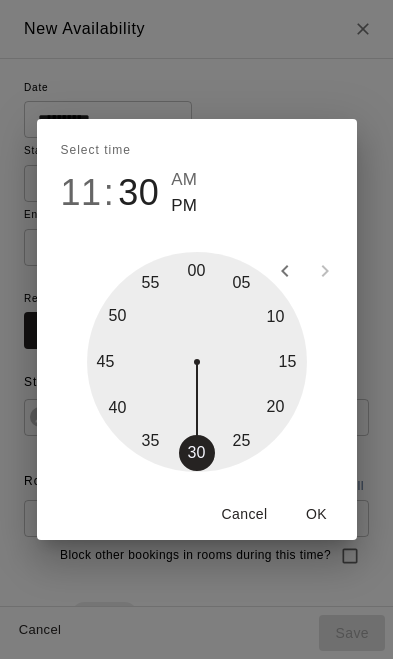click at bounding box center (197, 362) 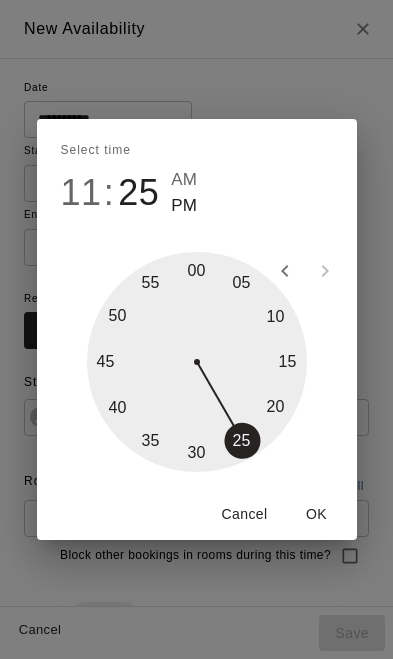 click on "11" at bounding box center [81, 193] 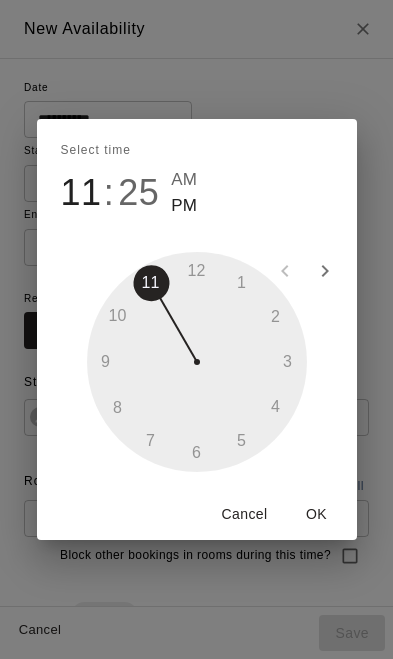 click on "25" at bounding box center (138, 193) 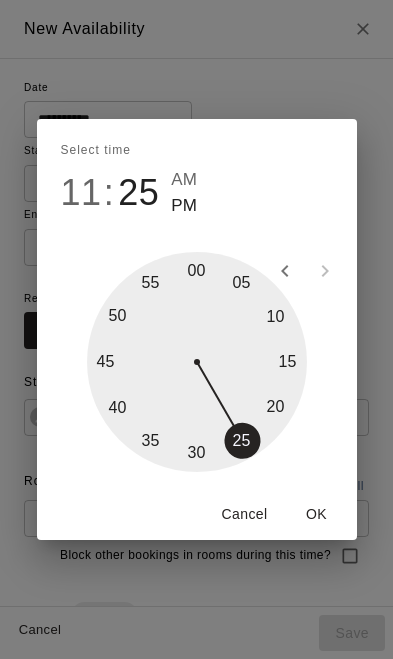 click at bounding box center (197, 362) 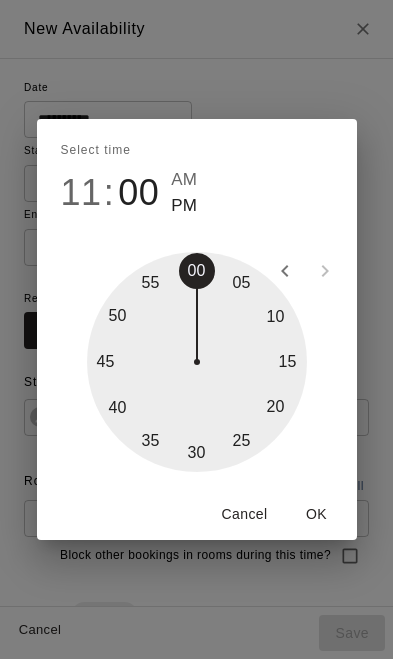 click on "11" at bounding box center (81, 193) 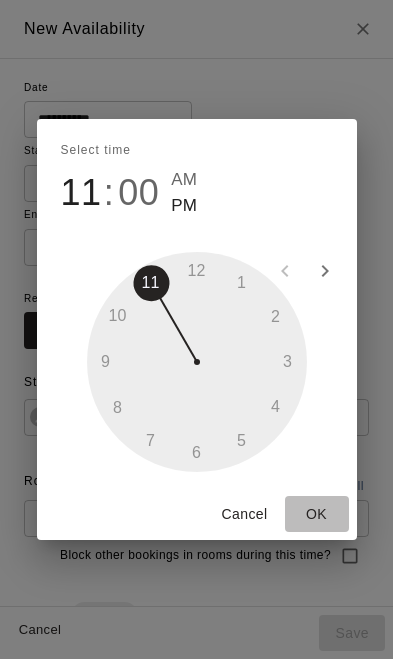 click on "OK" at bounding box center [317, 514] 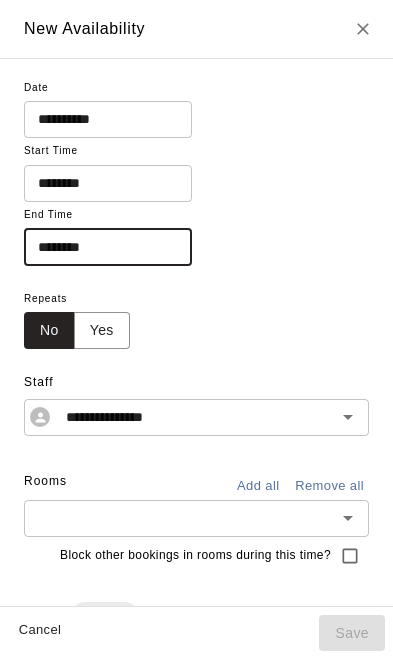 click on "********" at bounding box center (101, 247) 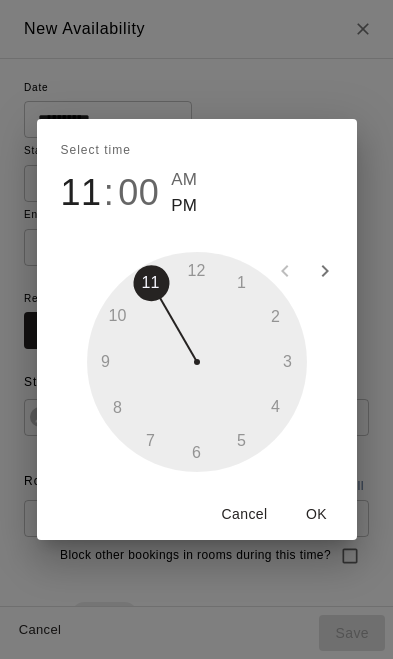 click on "Cancel" at bounding box center (245, 514) 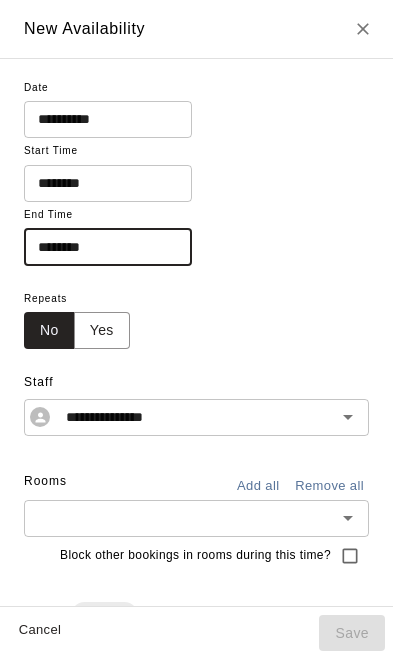 click on "********" at bounding box center (101, 247) 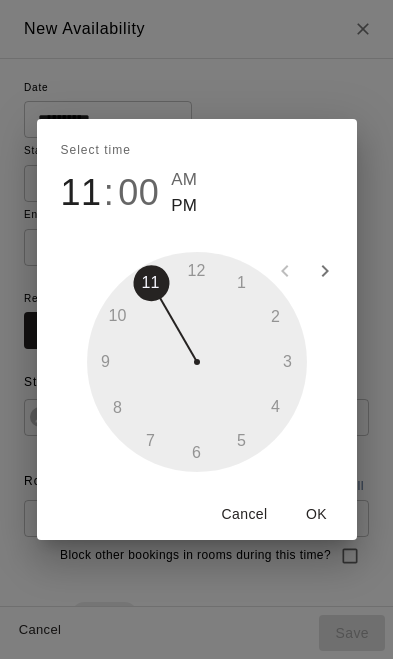 click on "OK" at bounding box center [317, 514] 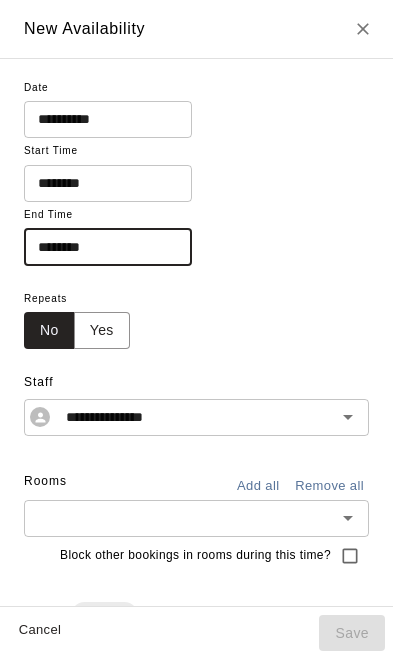 click on "********" at bounding box center [101, 247] 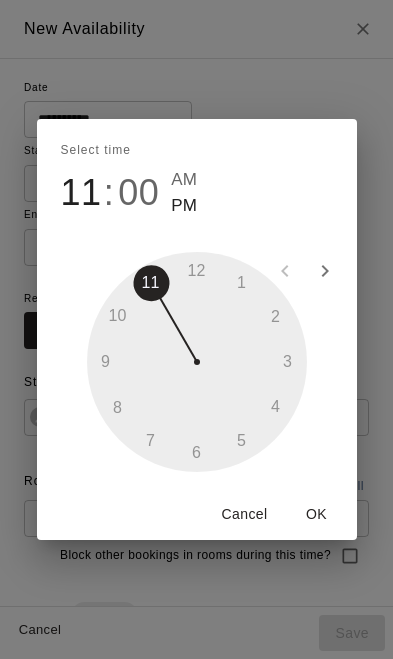 click on "OK" at bounding box center (317, 514) 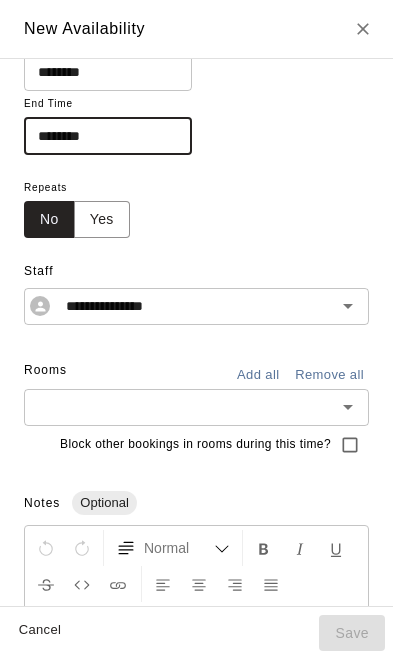scroll, scrollTop: 133, scrollLeft: 0, axis: vertical 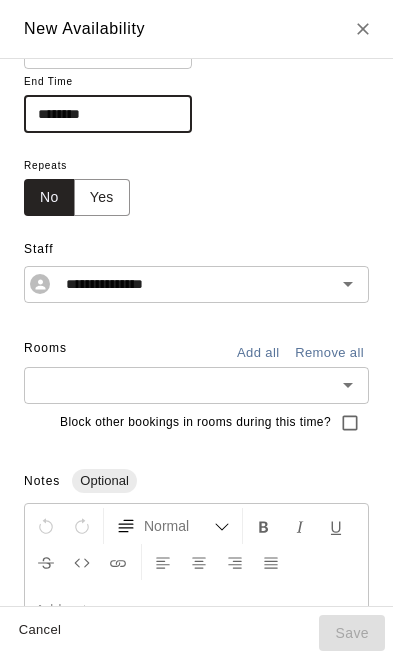 click at bounding box center [180, 385] 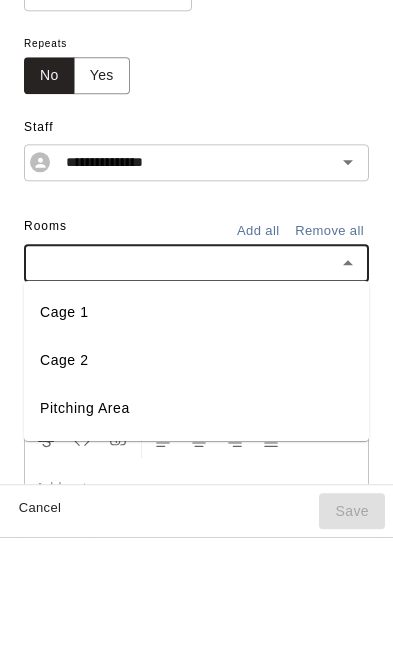click on "Add all" at bounding box center [258, 353] 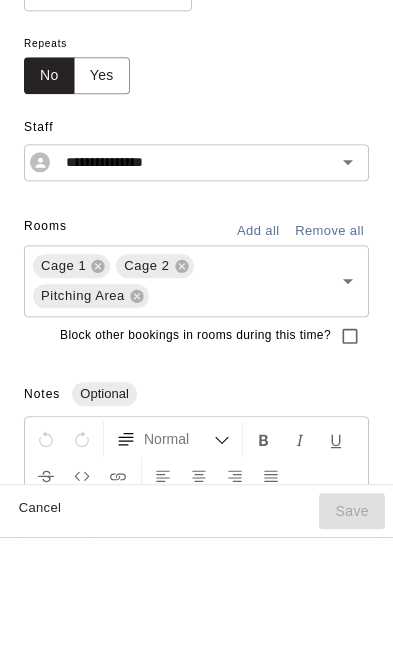 scroll, scrollTop: 121, scrollLeft: 0, axis: vertical 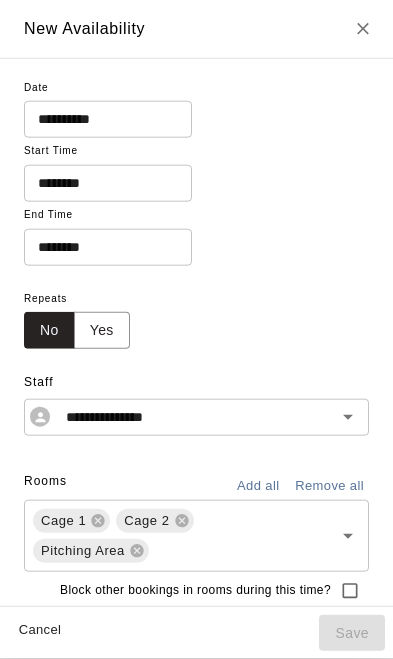 click on "********" at bounding box center [101, 247] 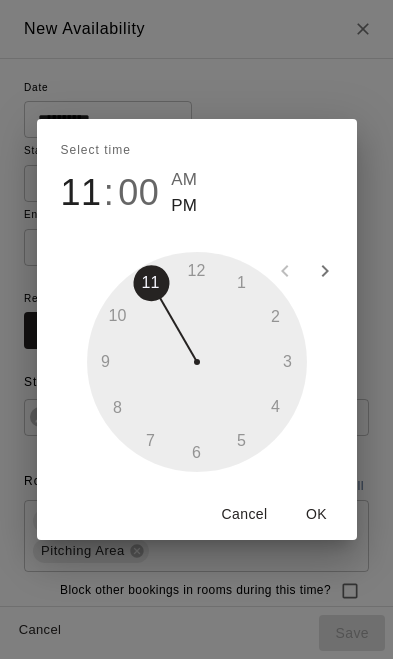 scroll, scrollTop: 121, scrollLeft: 0, axis: vertical 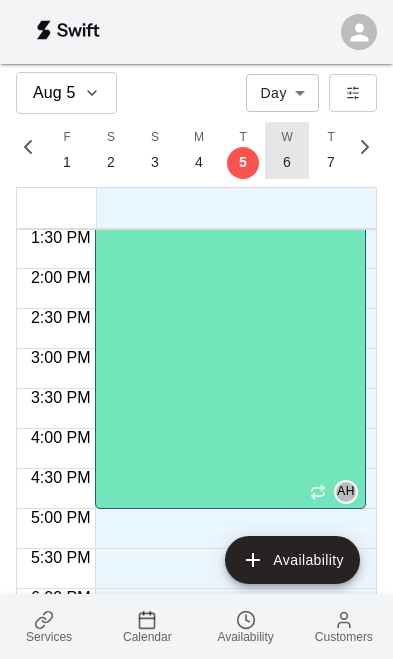 click on "W 6" at bounding box center (287, 150) 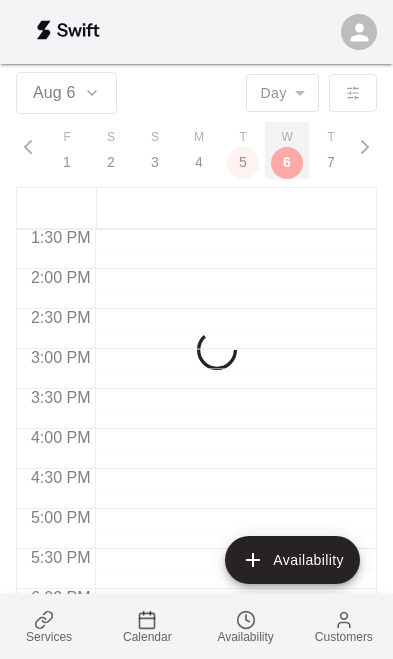 scroll, scrollTop: 0, scrollLeft: 8515, axis: horizontal 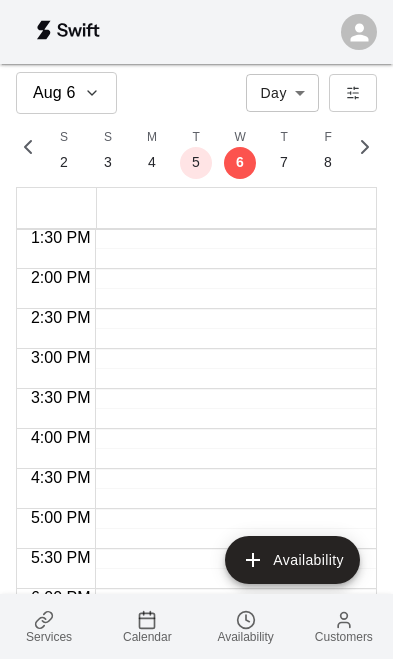click on "Availability" at bounding box center [292, 560] 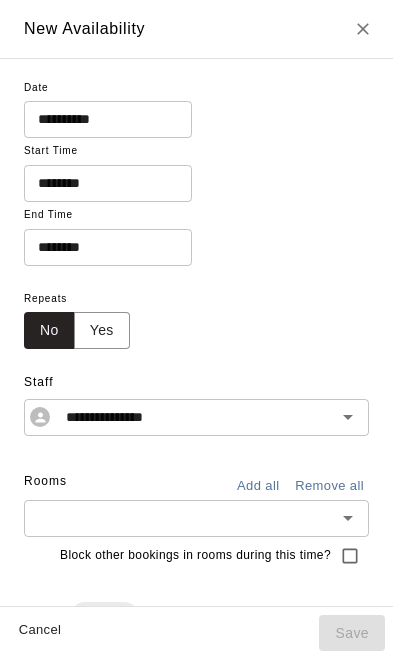 click on "********" at bounding box center (101, 247) 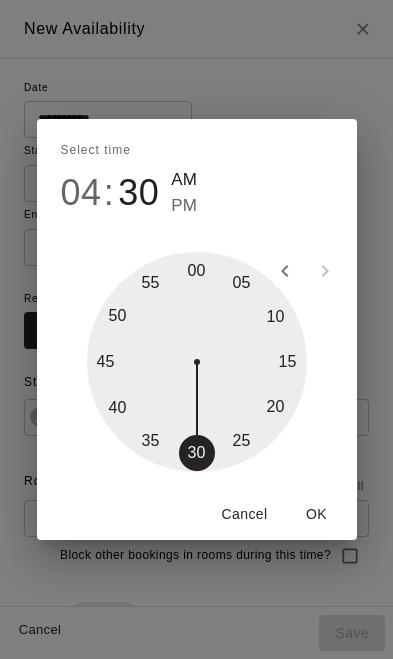 click at bounding box center (197, 362) 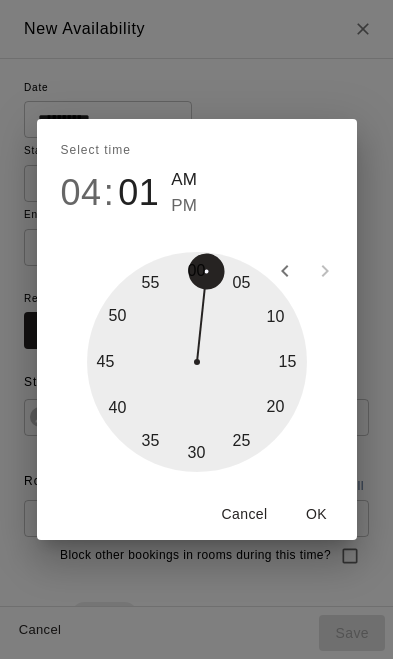 click at bounding box center (197, 362) 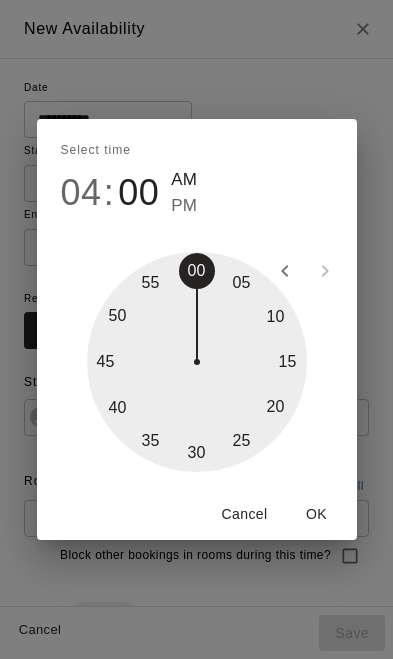 click on "PM" at bounding box center (184, 206) 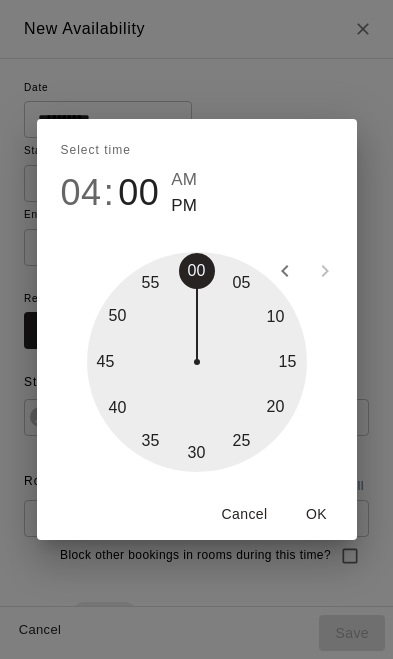 click on "OK" at bounding box center (317, 514) 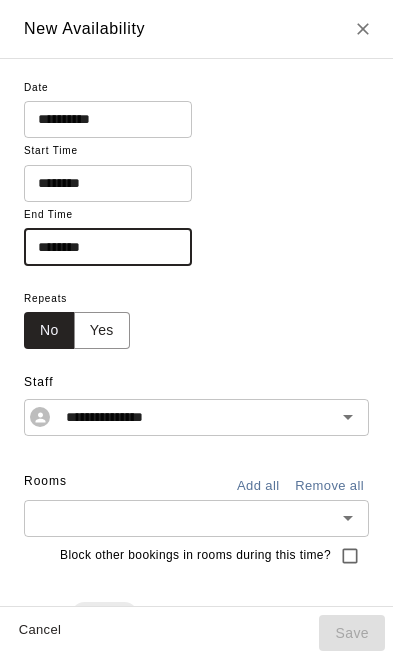 click on "********" at bounding box center (101, 183) 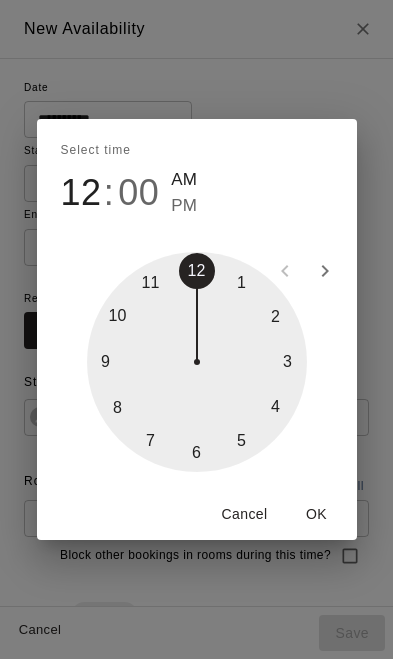 click on "PM" at bounding box center (184, 206) 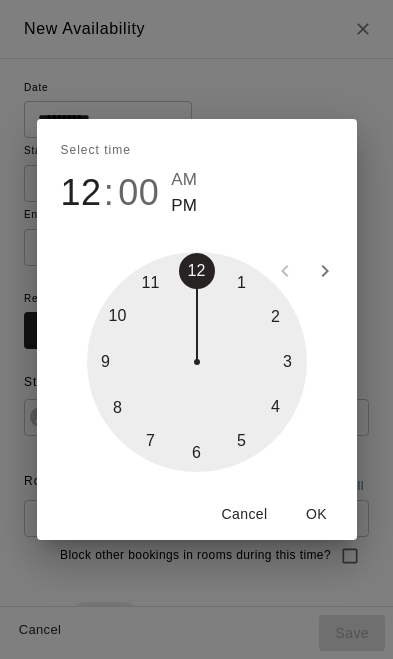 click on "PM" at bounding box center (184, 206) 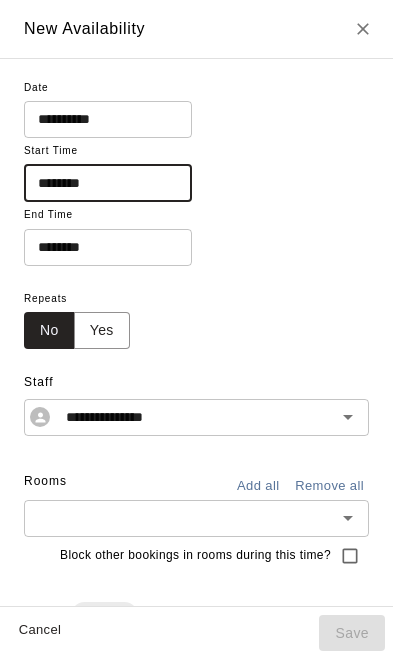 click on "********" at bounding box center (101, 183) 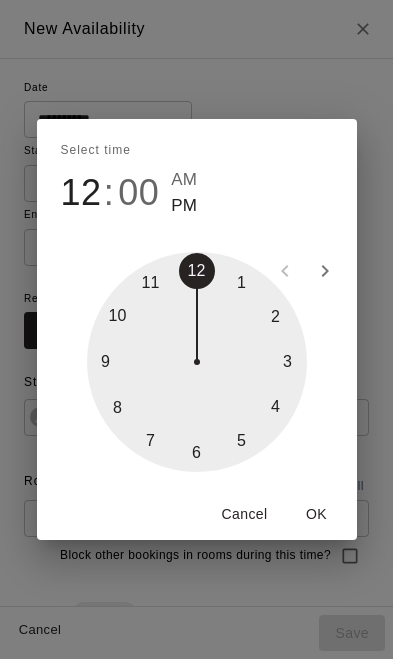 click at bounding box center (197, 362) 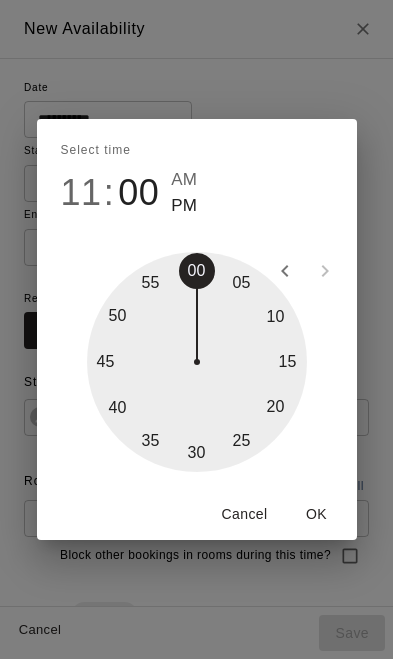 click on "AM" at bounding box center [184, 180] 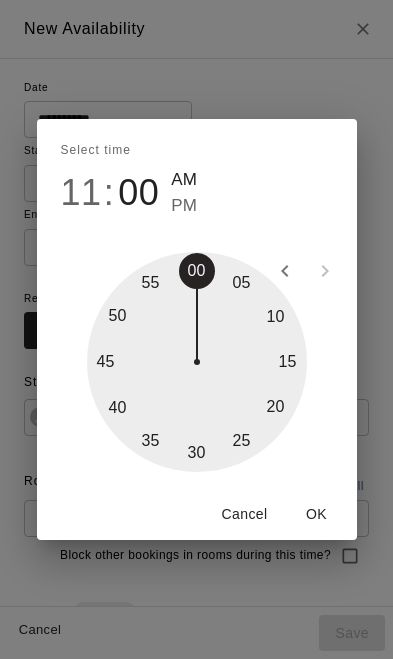 click on "OK" at bounding box center (317, 514) 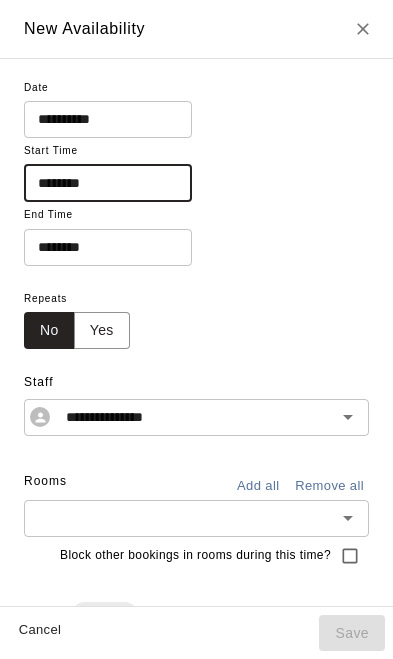 click on "********" at bounding box center (101, 247) 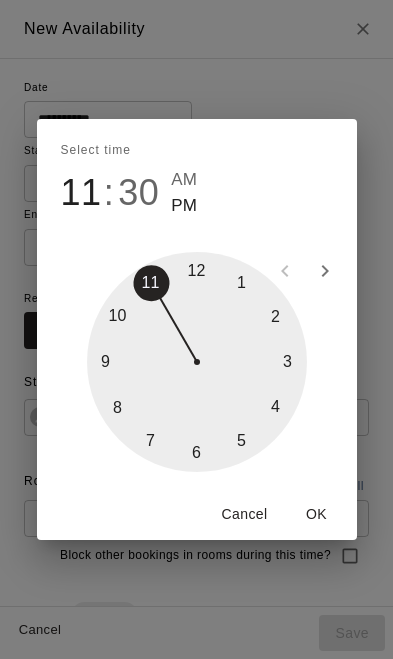 click at bounding box center (197, 362) 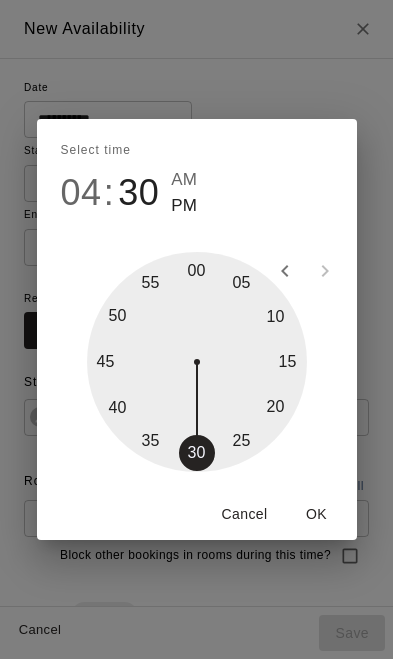 click on "30" at bounding box center (138, 193) 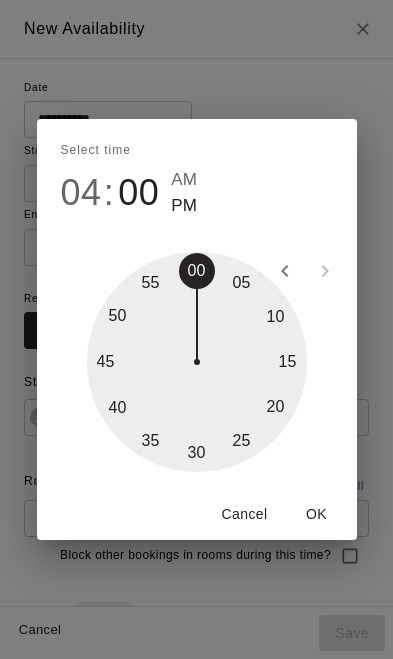 click on "OK" at bounding box center [317, 514] 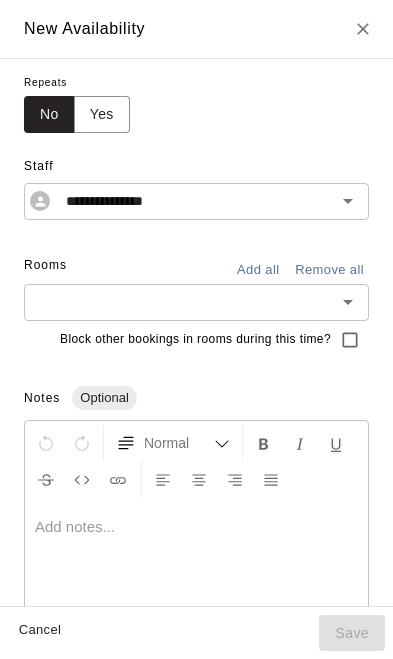 scroll, scrollTop: 215, scrollLeft: 0, axis: vertical 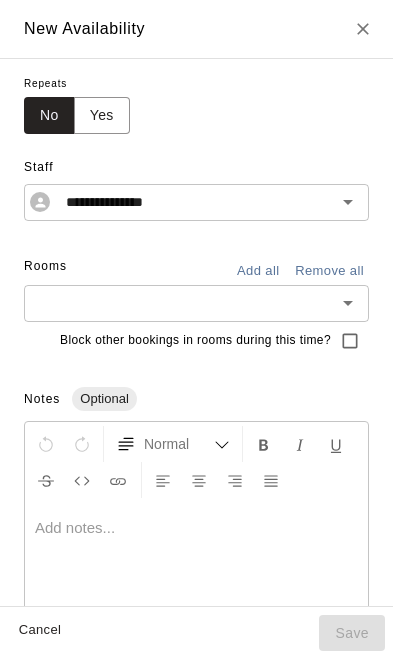 click on "Add all" at bounding box center (258, 271) 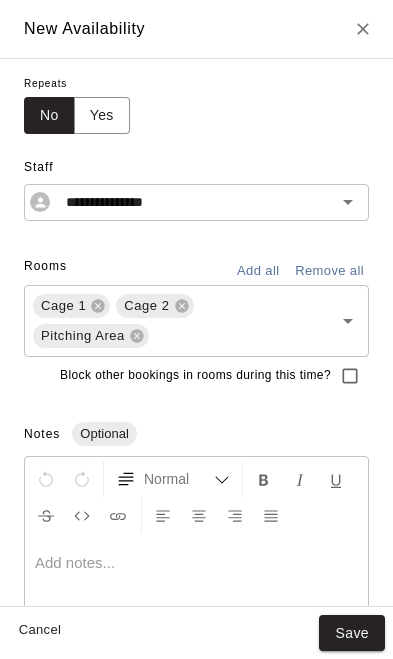 click on "Save" at bounding box center (352, 633) 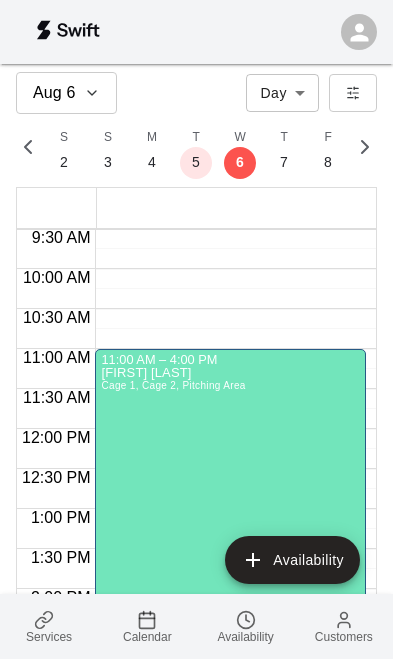 scroll, scrollTop: 763, scrollLeft: 0, axis: vertical 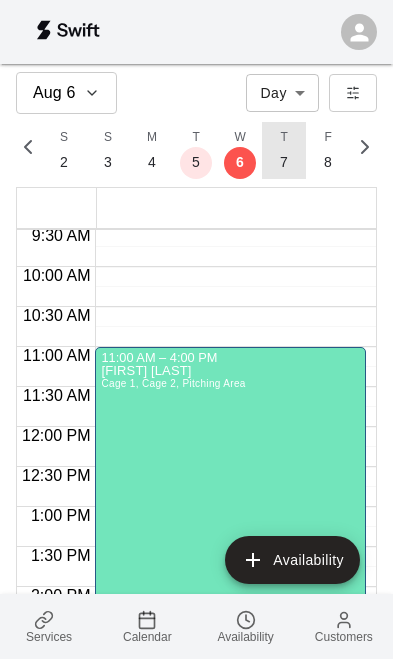 click on "T 7" at bounding box center (284, 150) 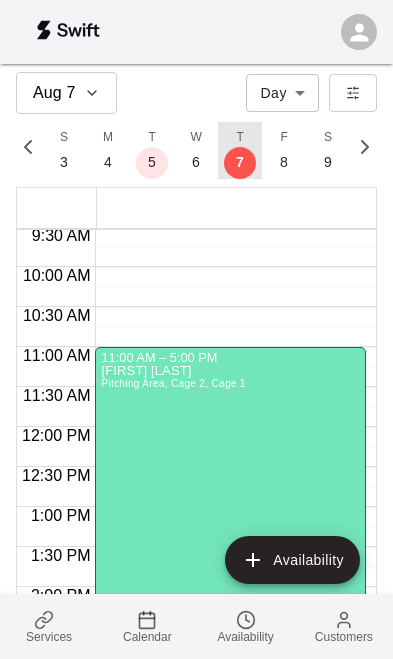 scroll, scrollTop: 0, scrollLeft: 8562, axis: horizontal 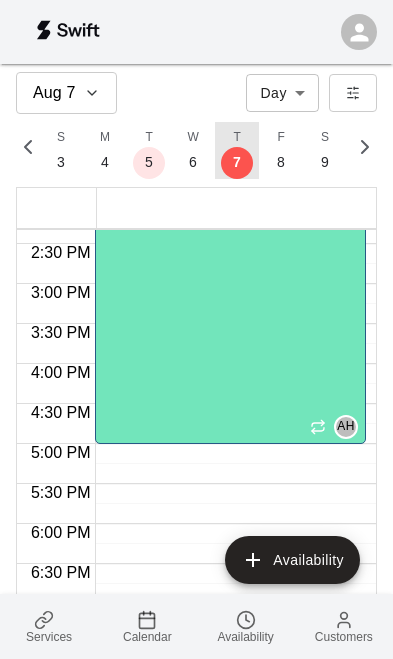 click on "[FIRST] [LAST] Pitching Area, Cage 2, Cage 1" at bounding box center (173, 311) 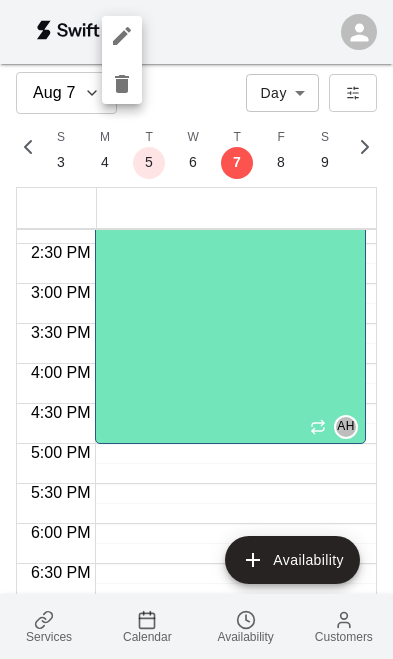 click at bounding box center [196, 329] 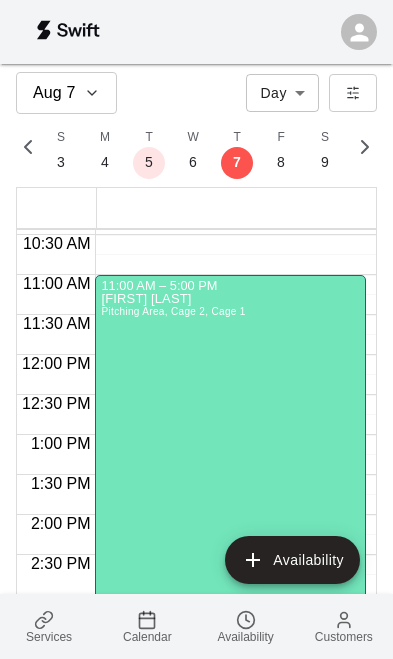 scroll, scrollTop: 782, scrollLeft: 0, axis: vertical 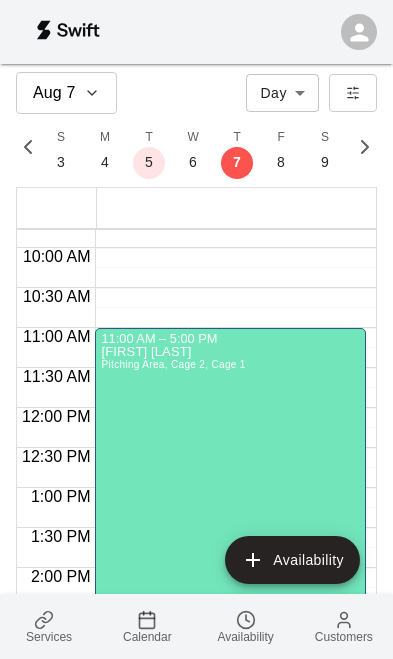 click on "11:00 AM – 5:00 PM" at bounding box center (230, 338) 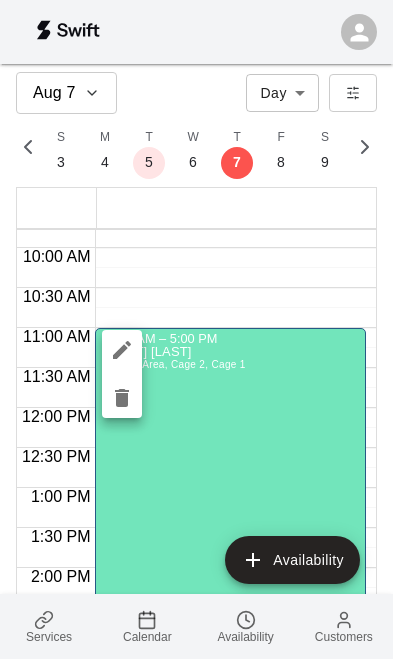 click 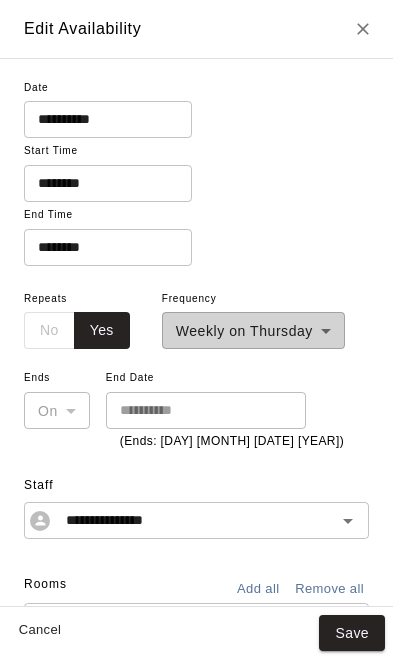 click on "********" at bounding box center [101, 247] 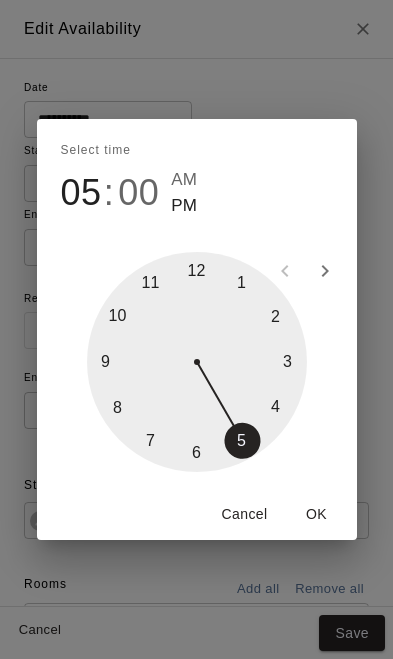 click at bounding box center [197, 362] 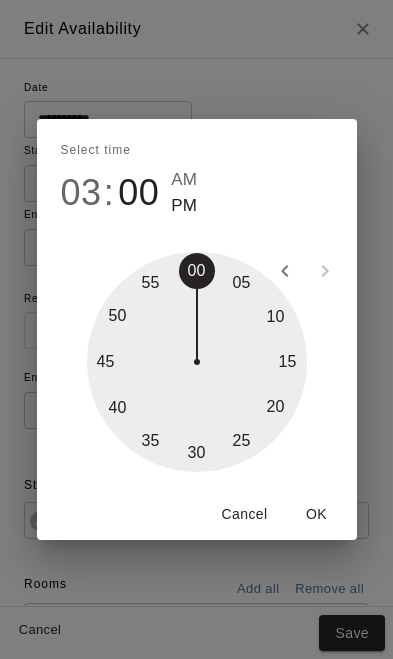click on "OK" at bounding box center (317, 514) 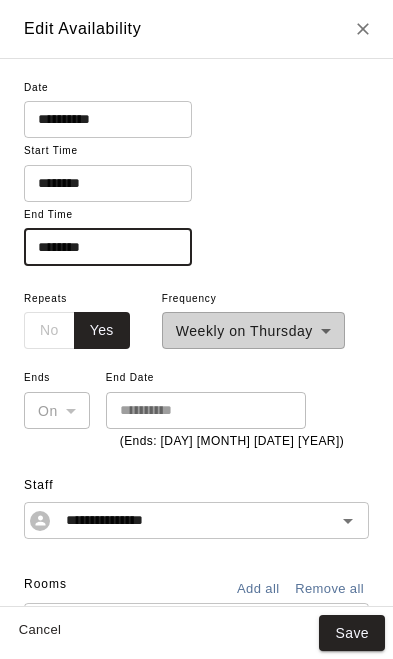 click on "********" at bounding box center (101, 183) 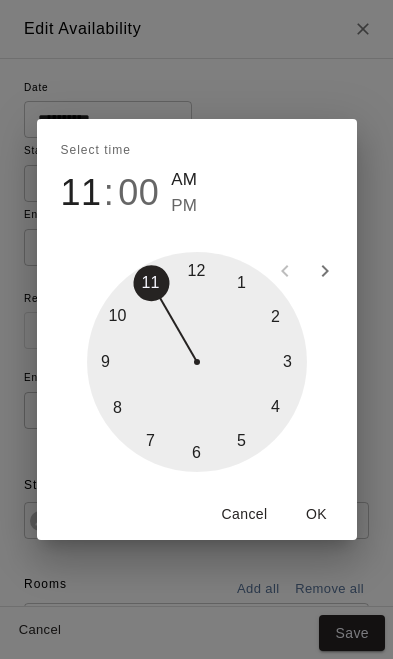 click at bounding box center [197, 362] 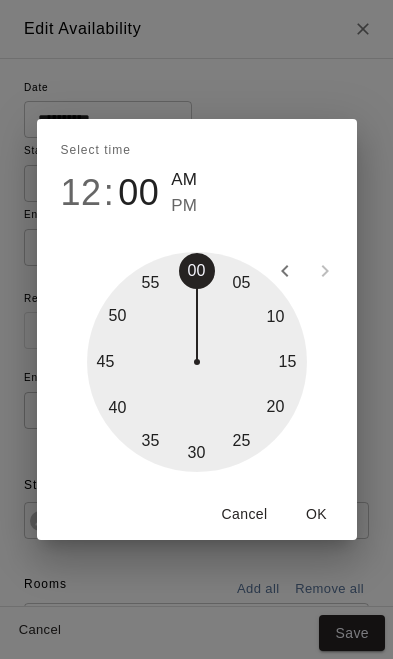 click on "PM" at bounding box center (184, 206) 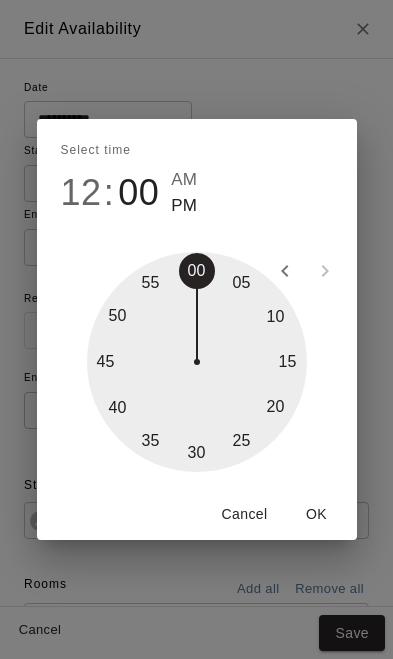 click on "OK" at bounding box center (317, 514) 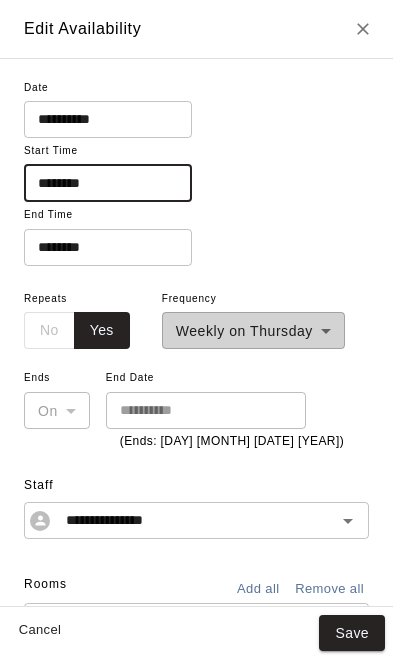 click on "********" at bounding box center [101, 247] 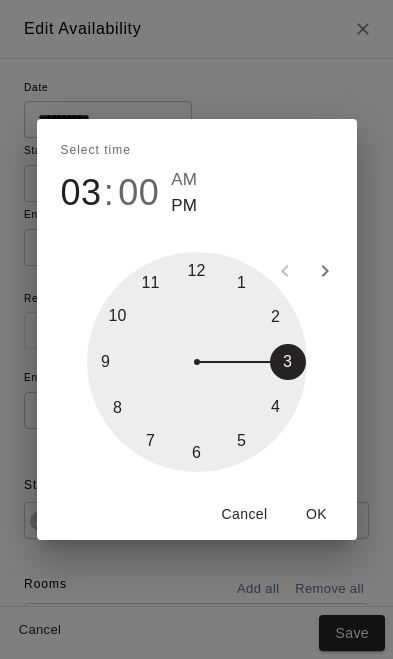 click at bounding box center [197, 362] 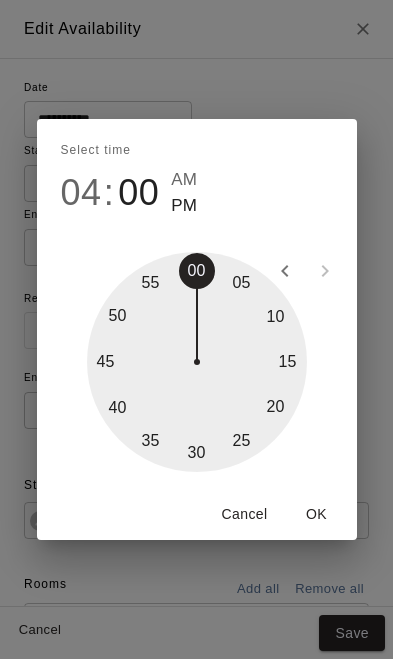 click at bounding box center (197, 362) 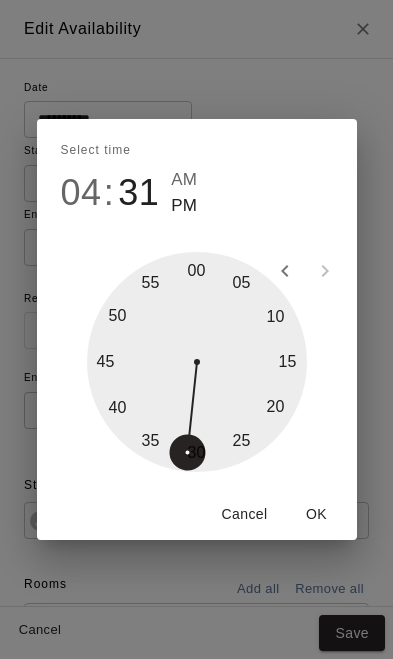 click at bounding box center [197, 362] 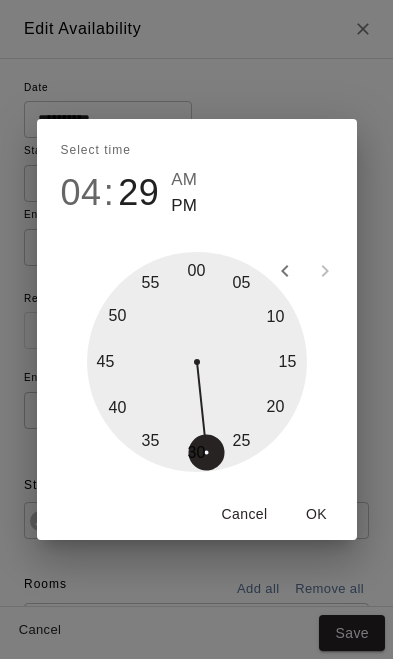 type on "********" 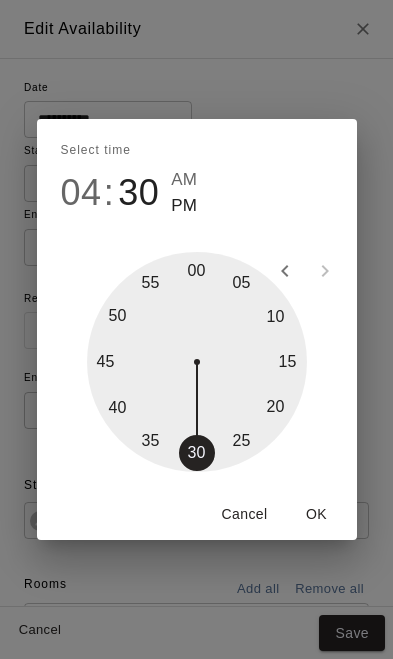 click on "OK" at bounding box center [317, 514] 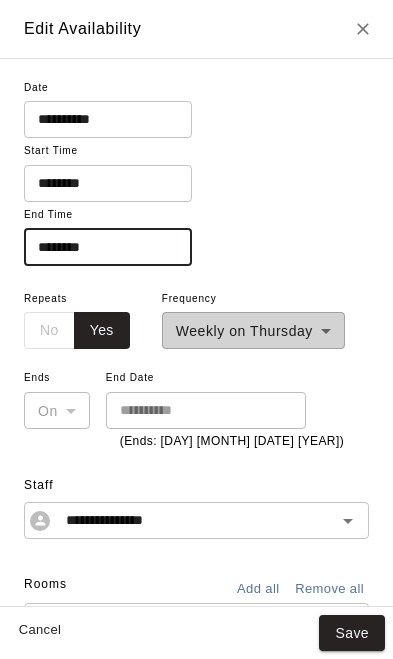 click on "**********" at bounding box center (253, 318) 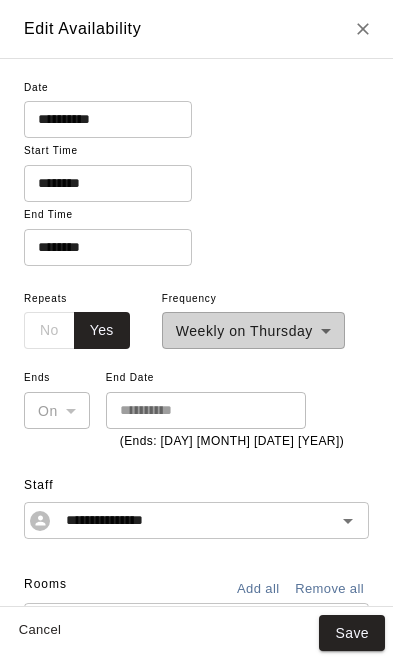 click on "**********" at bounding box center (253, 318) 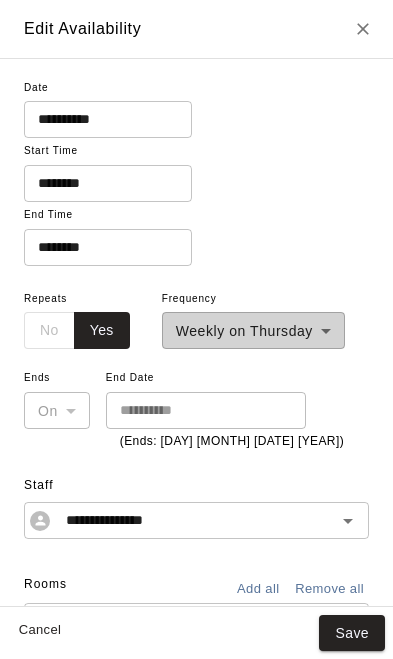 click on "Save" at bounding box center (352, 633) 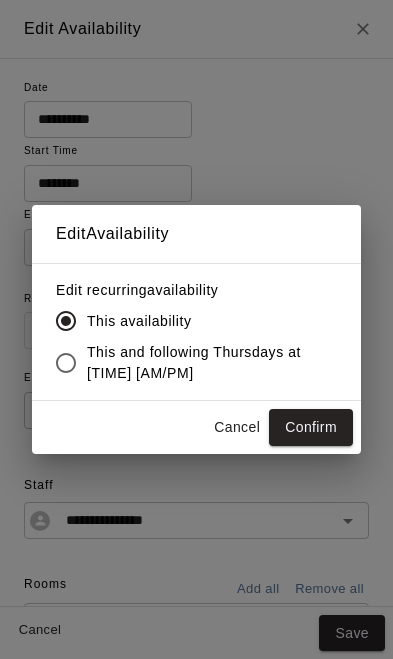 click on "Confirm" at bounding box center (311, 427) 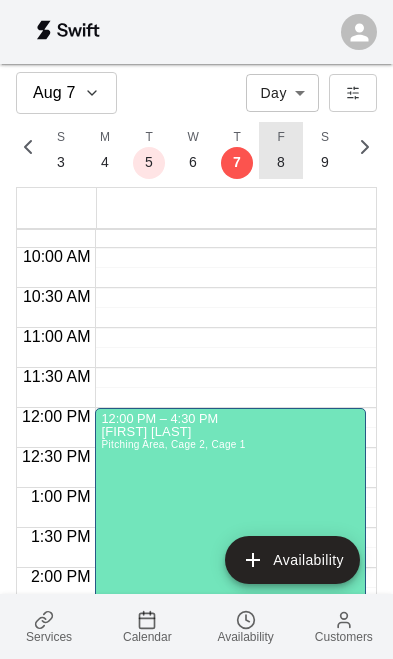 click on "F 8" at bounding box center (281, 150) 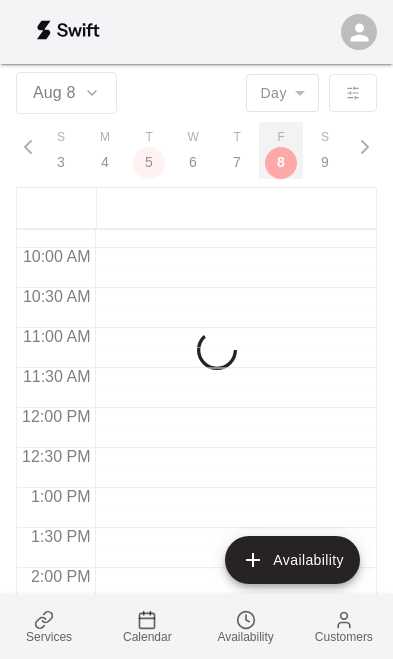 scroll, scrollTop: 0, scrollLeft: 8609, axis: horizontal 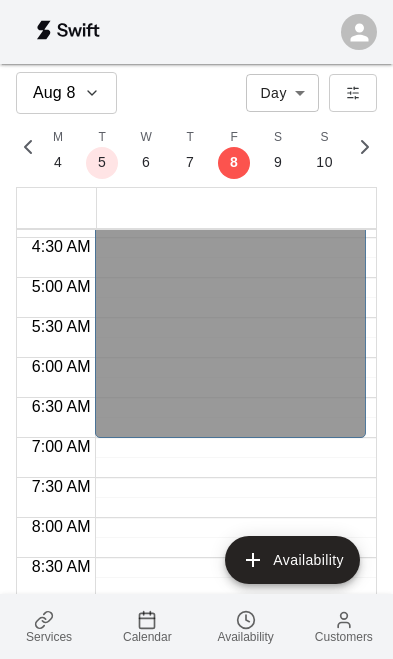 click 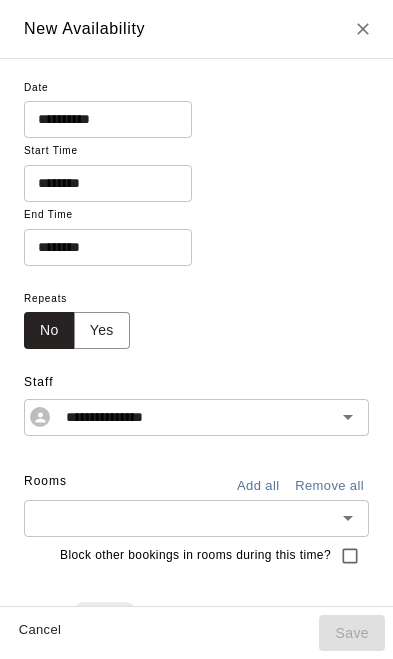 click on "********" at bounding box center [101, 183] 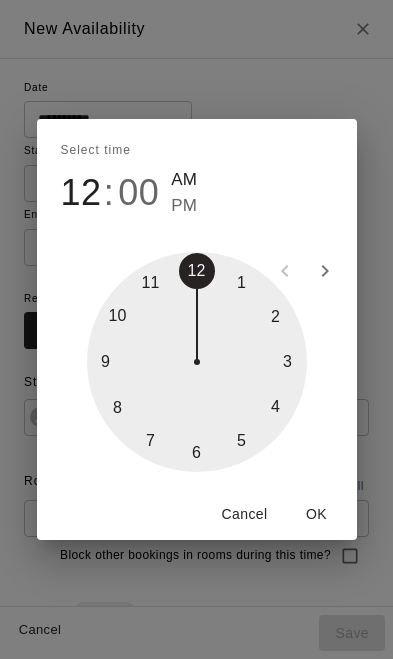 click on "Select time [TIME] [AM/PM] [NUMBERS] Cancel OK" at bounding box center [196, 329] 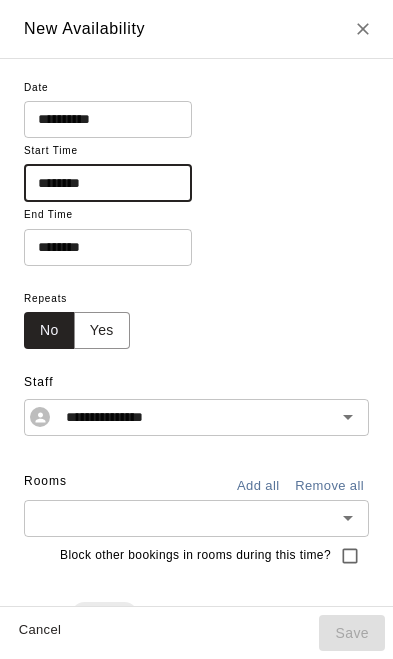 click on "********" at bounding box center [101, 247] 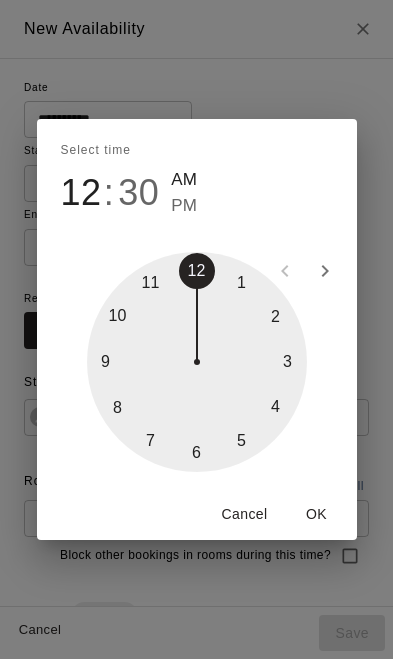 click at bounding box center [197, 362] 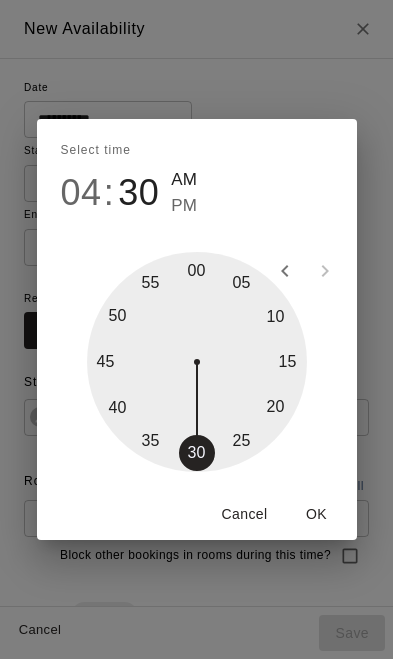 click on "PM" at bounding box center [184, 206] 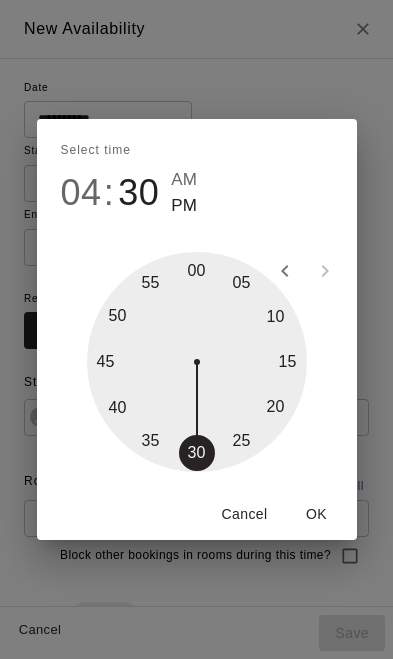 click on "OK" at bounding box center (317, 514) 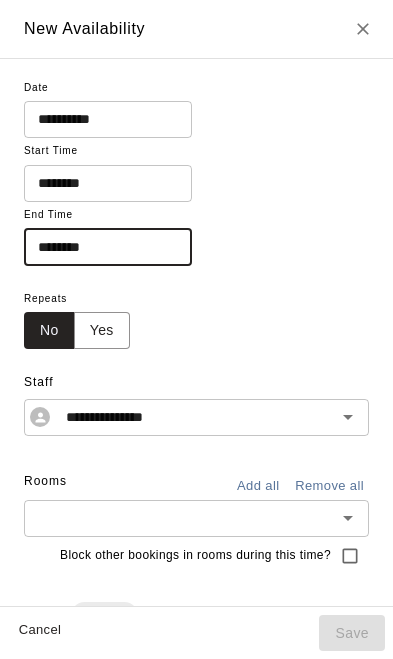 click on "********" at bounding box center (101, 183) 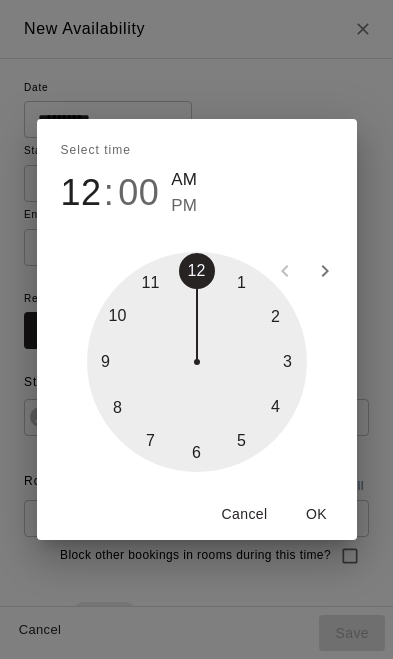 click at bounding box center [197, 362] 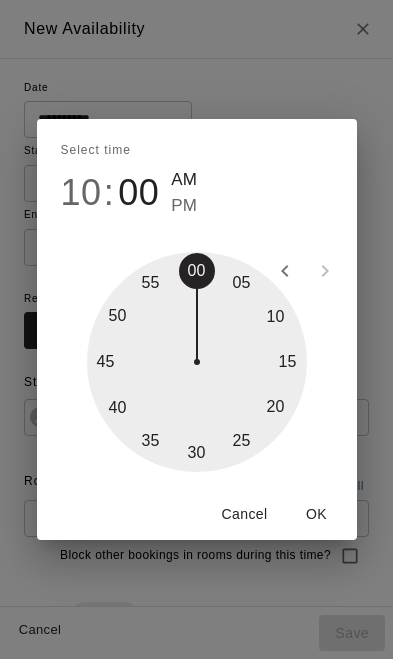 click on "OK" at bounding box center [317, 514] 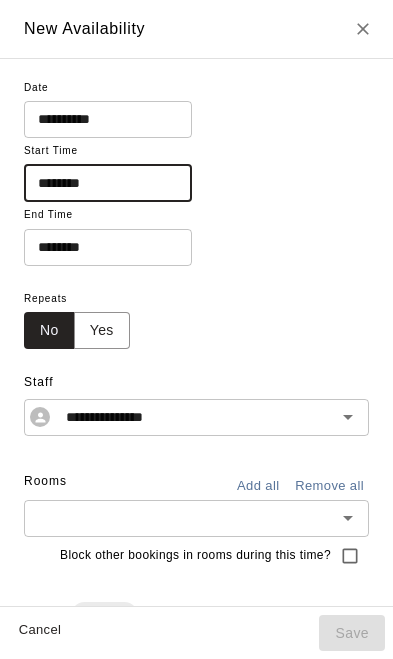 scroll, scrollTop: 0, scrollLeft: 0, axis: both 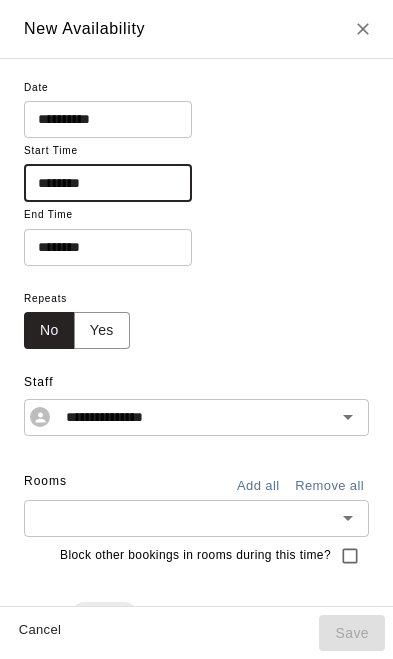 click on "Add all" at bounding box center [258, 486] 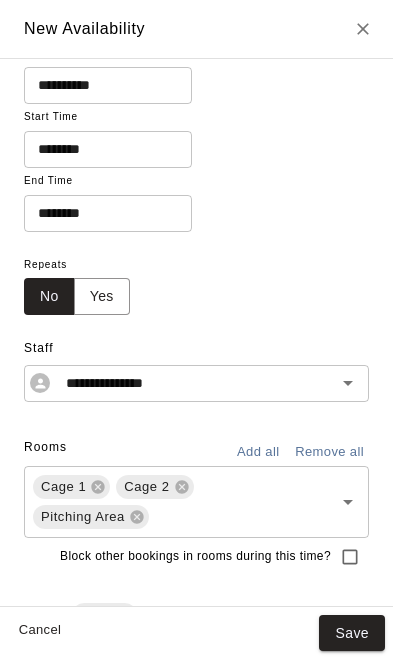 scroll, scrollTop: 46, scrollLeft: 0, axis: vertical 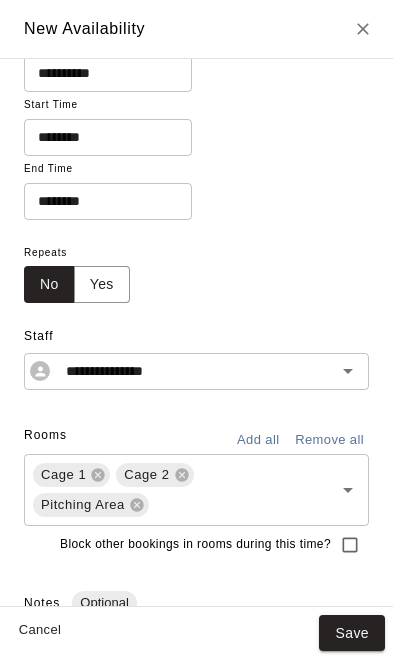 click on "Save" at bounding box center (352, 633) 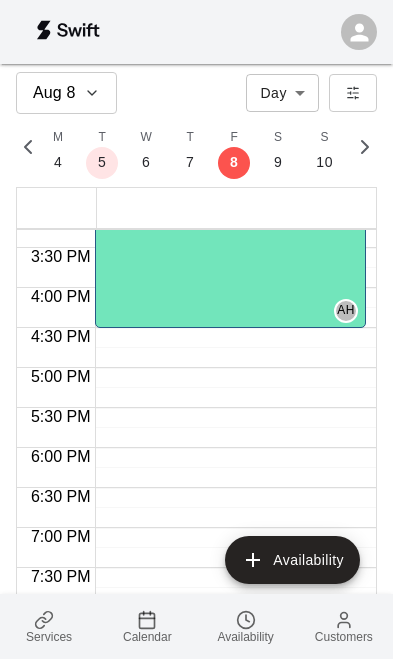 scroll, scrollTop: 1220, scrollLeft: 0, axis: vertical 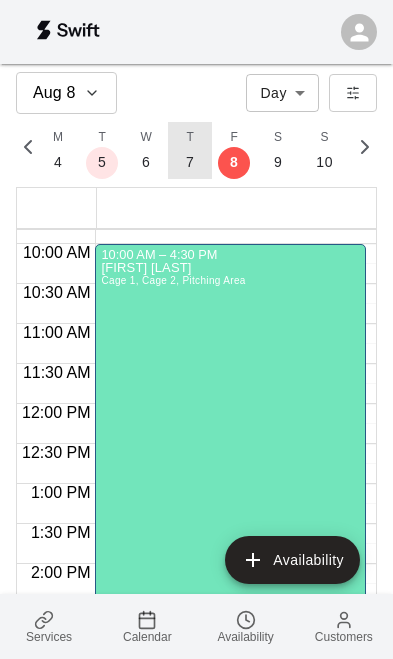 click on "7" at bounding box center (190, 162) 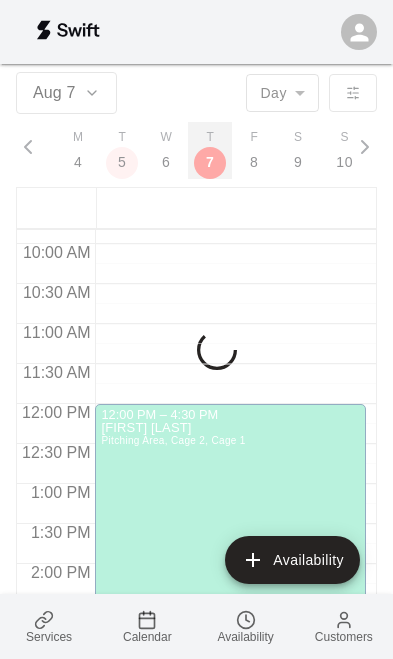 scroll, scrollTop: 0, scrollLeft: 8562, axis: horizontal 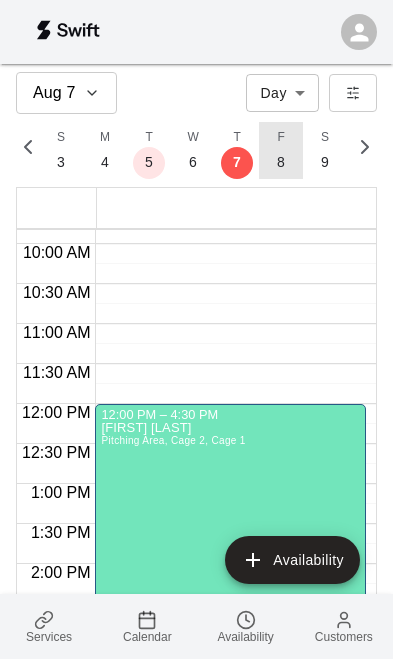 click on "8" at bounding box center (281, 162) 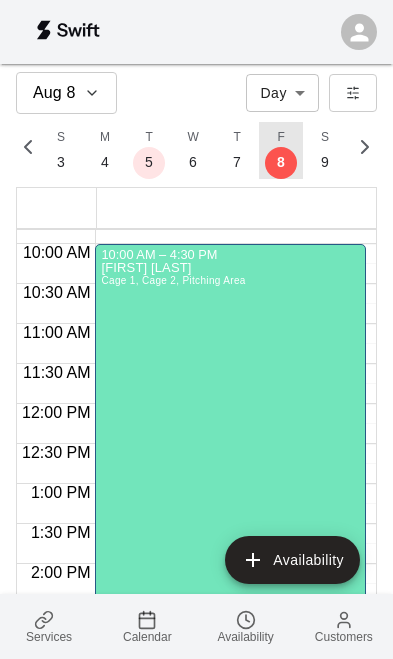 scroll, scrollTop: 0, scrollLeft: 8609, axis: horizontal 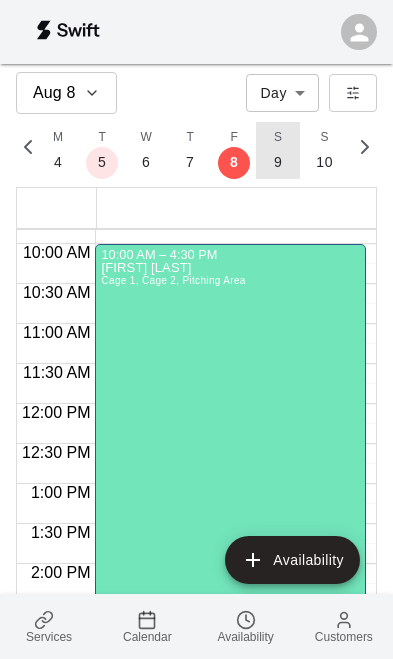 click on "9" at bounding box center [278, 162] 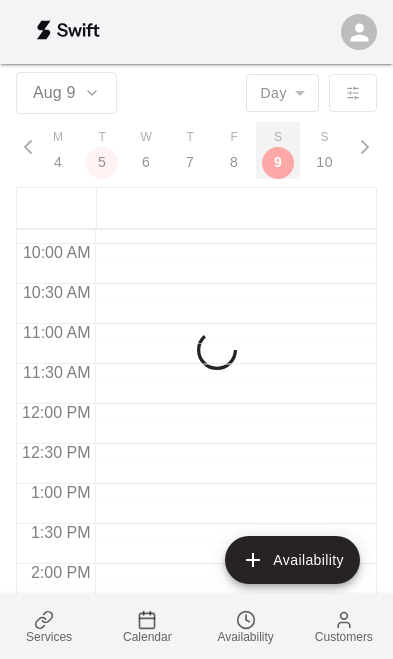 scroll, scrollTop: 0, scrollLeft: 8656, axis: horizontal 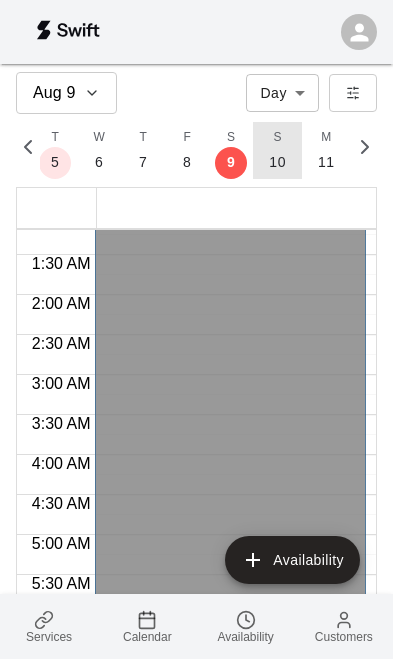 click on "S 10" at bounding box center (277, 150) 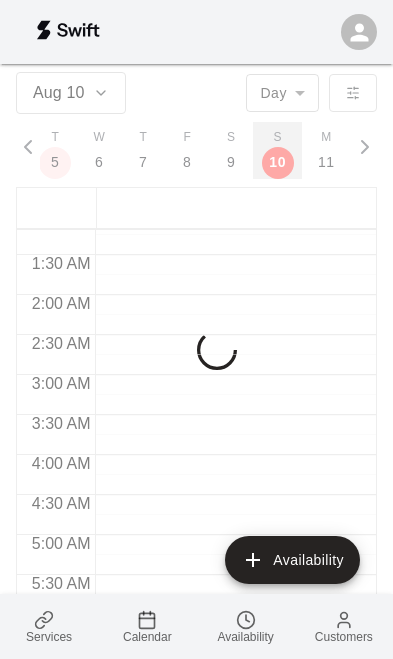 scroll, scrollTop: 78, scrollLeft: 0, axis: vertical 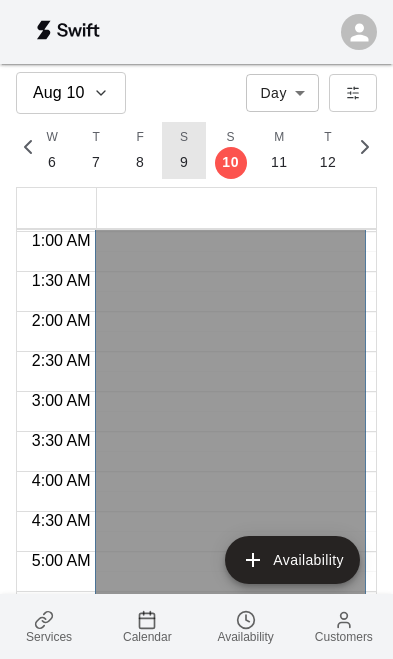 click on "S 9" at bounding box center (184, 150) 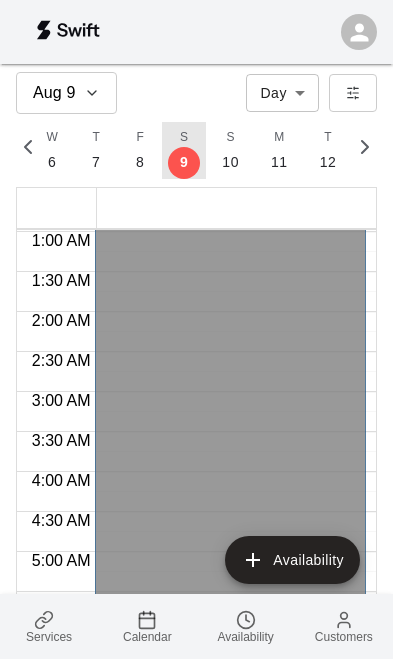 scroll, scrollTop: 0, scrollLeft: 8656, axis: horizontal 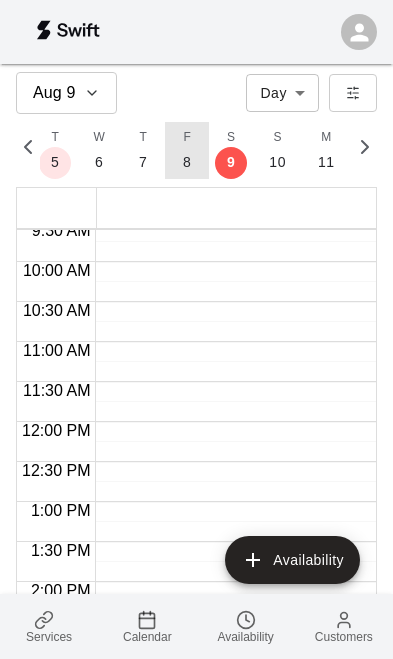 click on "F 8" at bounding box center (187, 150) 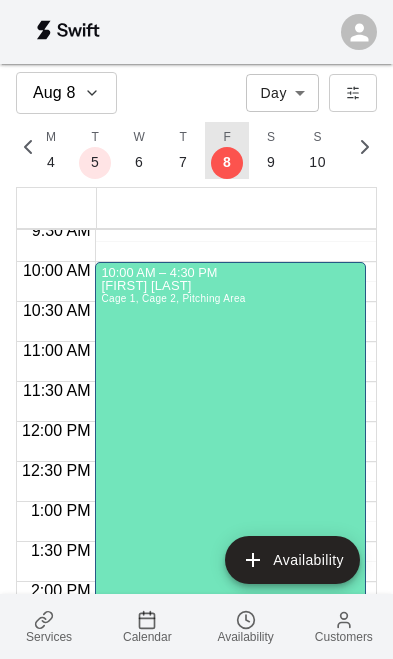 scroll, scrollTop: 0, scrollLeft: 8609, axis: horizontal 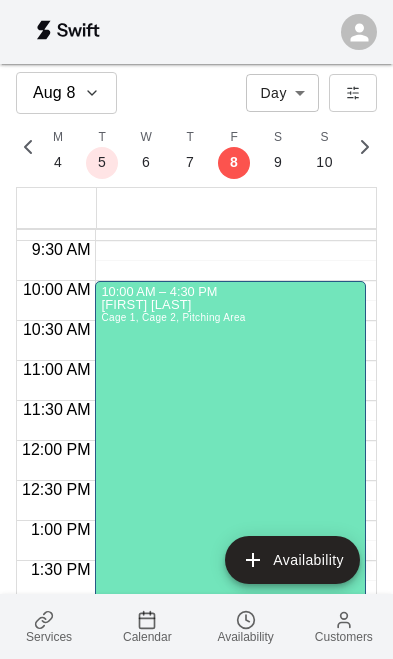 click on "[FIRST] [LAST] Cage 1, Cage 2, Pitching Area" at bounding box center [173, 628] 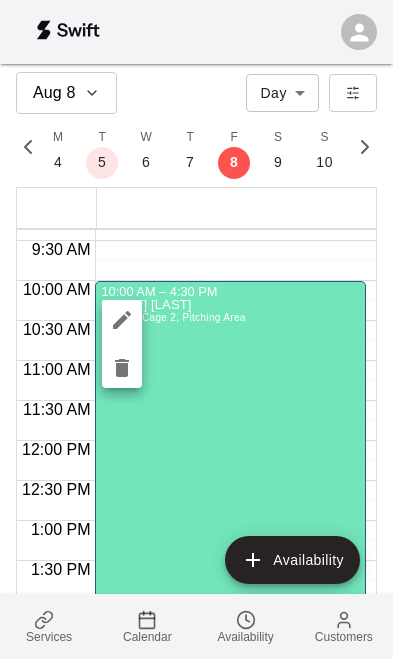 click 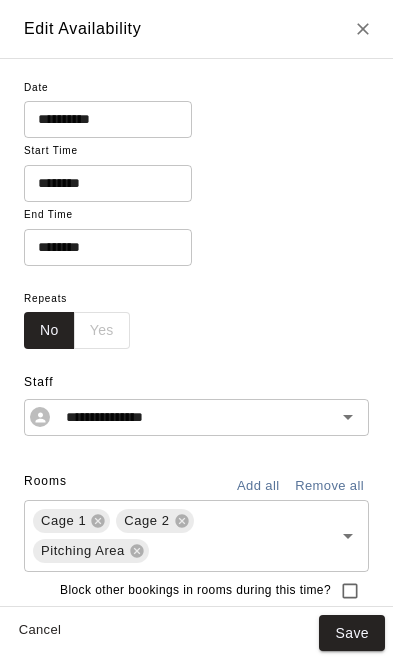 click on "********" at bounding box center [101, 183] 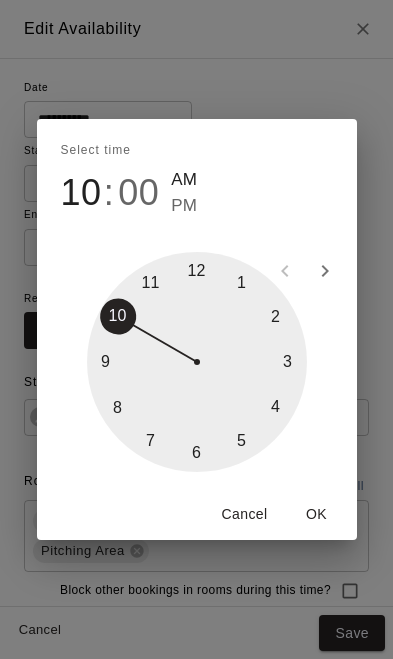 click at bounding box center (197, 362) 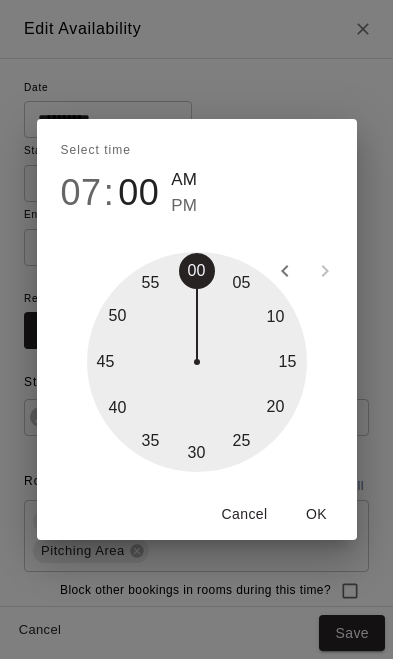 click on "Cancel" at bounding box center (245, 514) 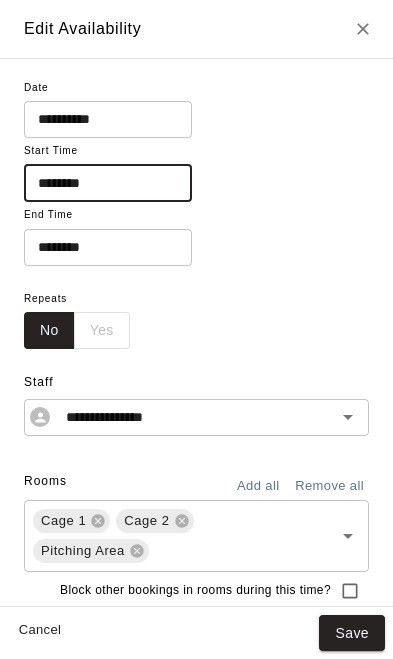 click 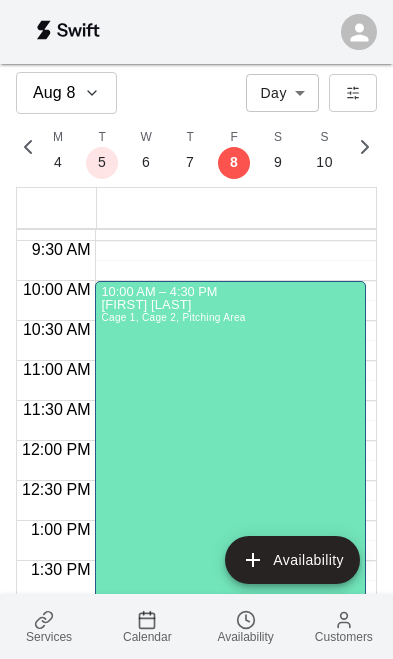 click on "[FIRST] [LAST] Cage 1, Cage 2, Pitching Area" at bounding box center (173, 628) 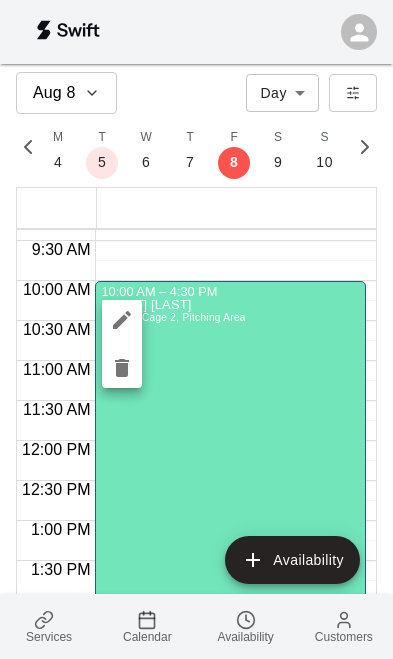 click 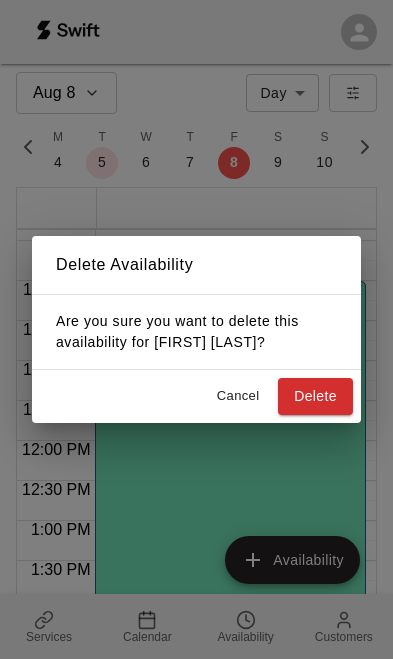 click on "Delete" at bounding box center (315, 396) 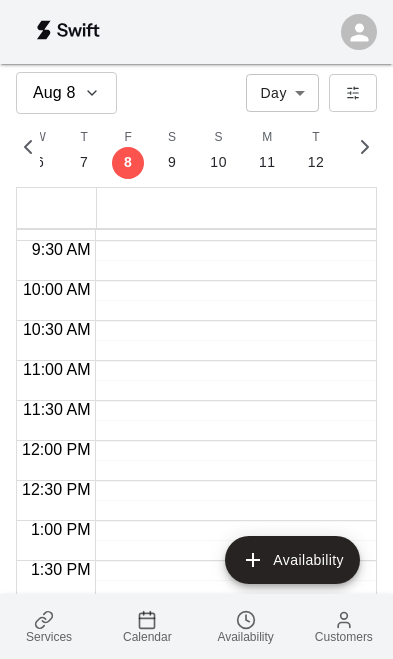 scroll, scrollTop: 0, scrollLeft: 8573, axis: horizontal 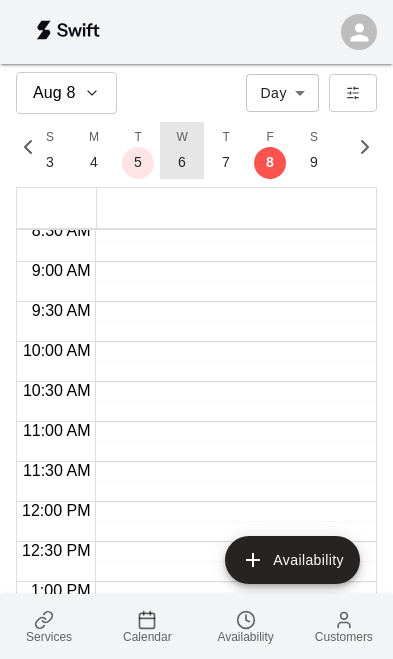 click on "W 6" at bounding box center (182, 150) 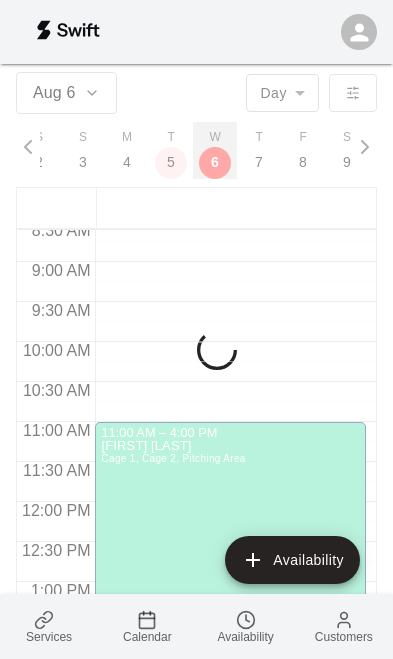 scroll, scrollTop: 0, scrollLeft: 8515, axis: horizontal 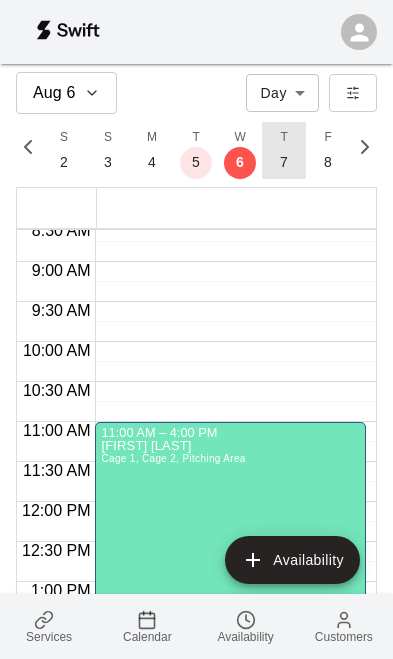 click on "7" at bounding box center (284, 162) 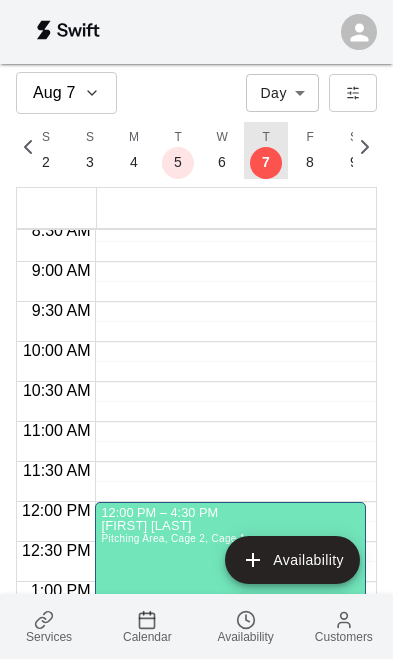 scroll, scrollTop: 0, scrollLeft: 8562, axis: horizontal 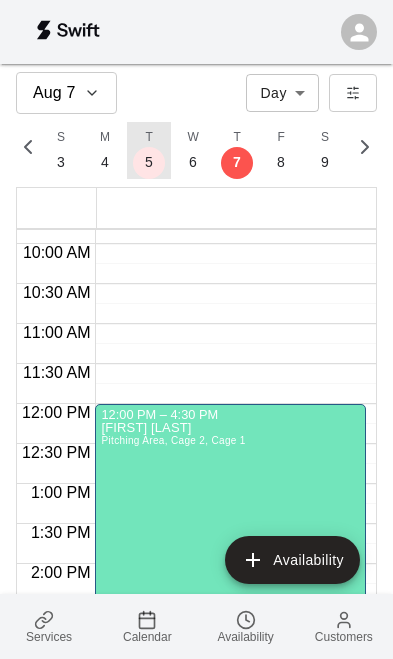 click on "T 5" at bounding box center [149, 150] 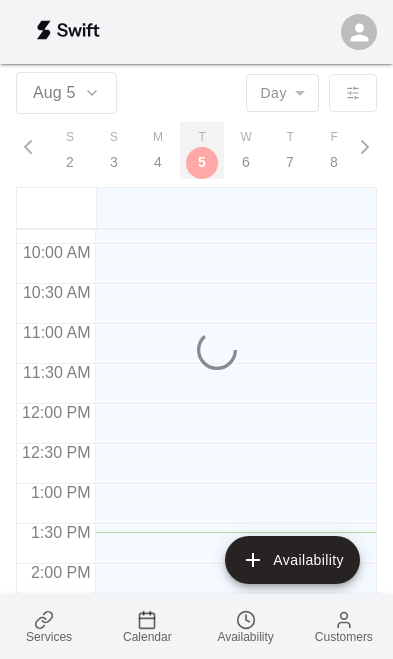 scroll, scrollTop: 0, scrollLeft: 8468, axis: horizontal 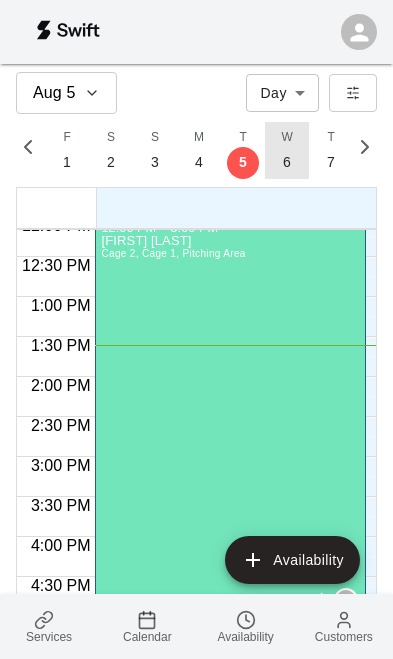click on "W 6" at bounding box center [287, 150] 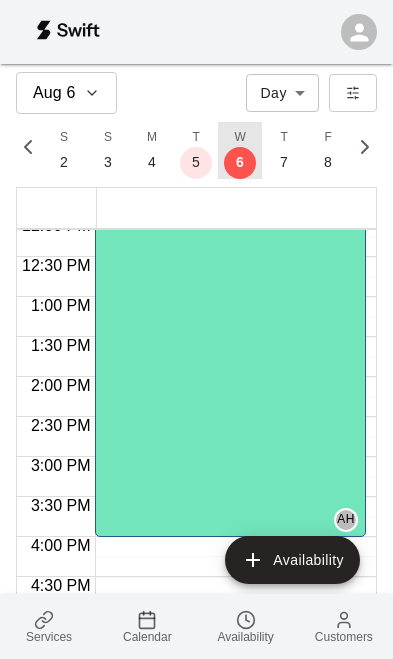 scroll, scrollTop: 0, scrollLeft: 8515, axis: horizontal 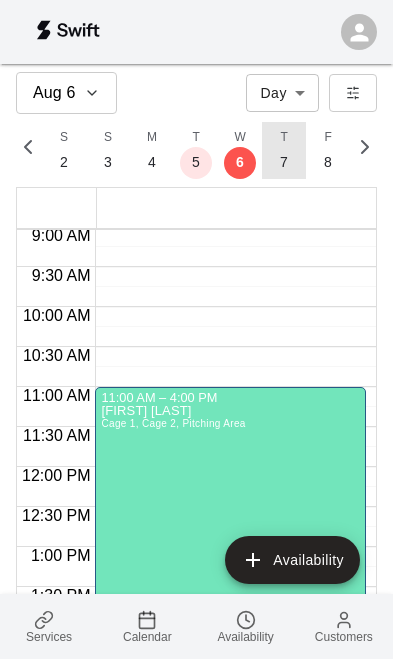click on "T 7" at bounding box center [284, 150] 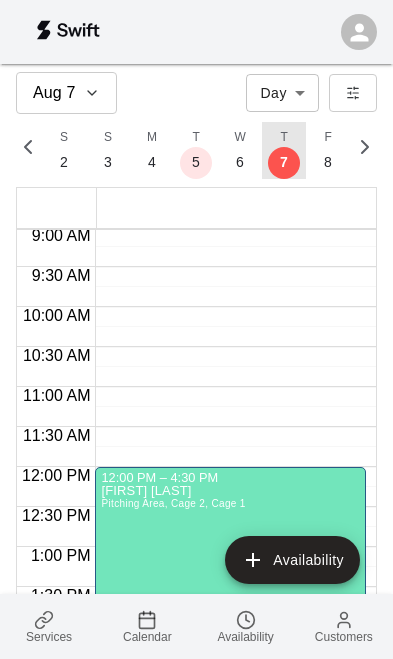 scroll, scrollTop: 0, scrollLeft: 8562, axis: horizontal 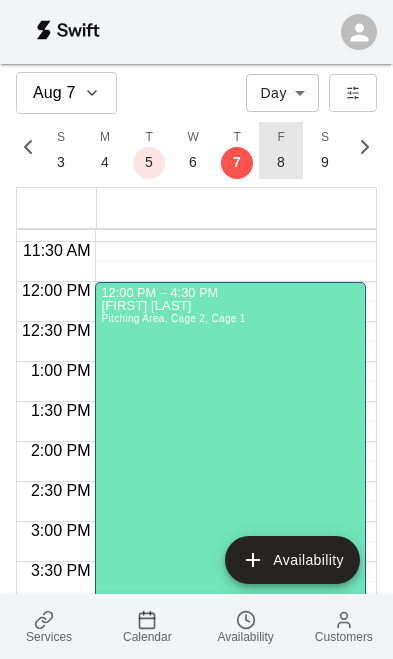 click on "F 8" at bounding box center [281, 150] 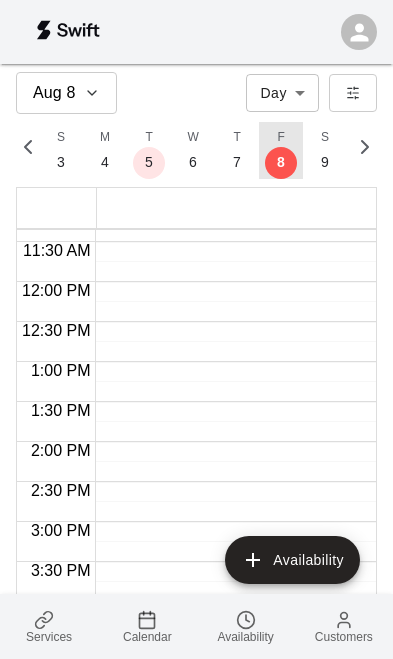 scroll, scrollTop: 0, scrollLeft: 8609, axis: horizontal 